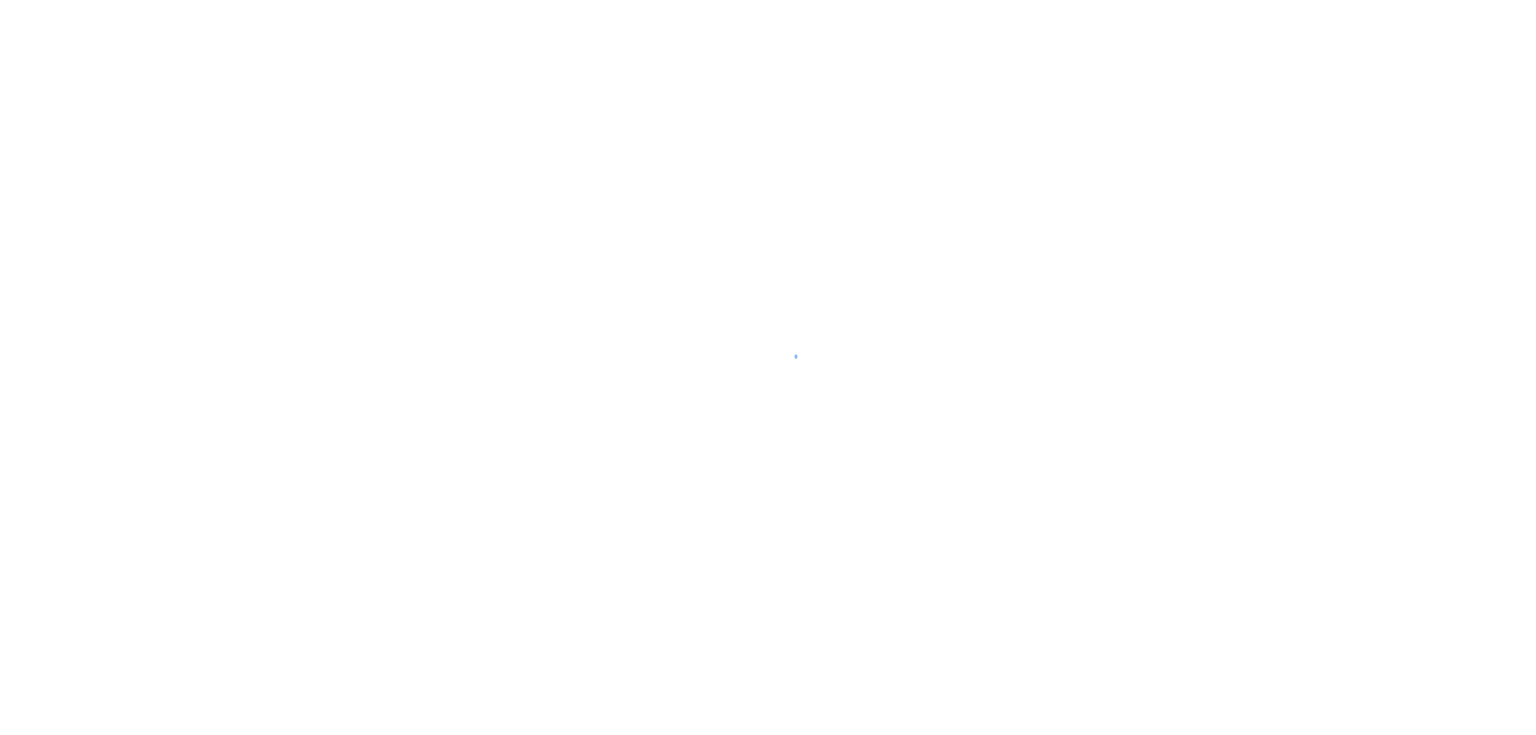 scroll, scrollTop: 0, scrollLeft: 0, axis: both 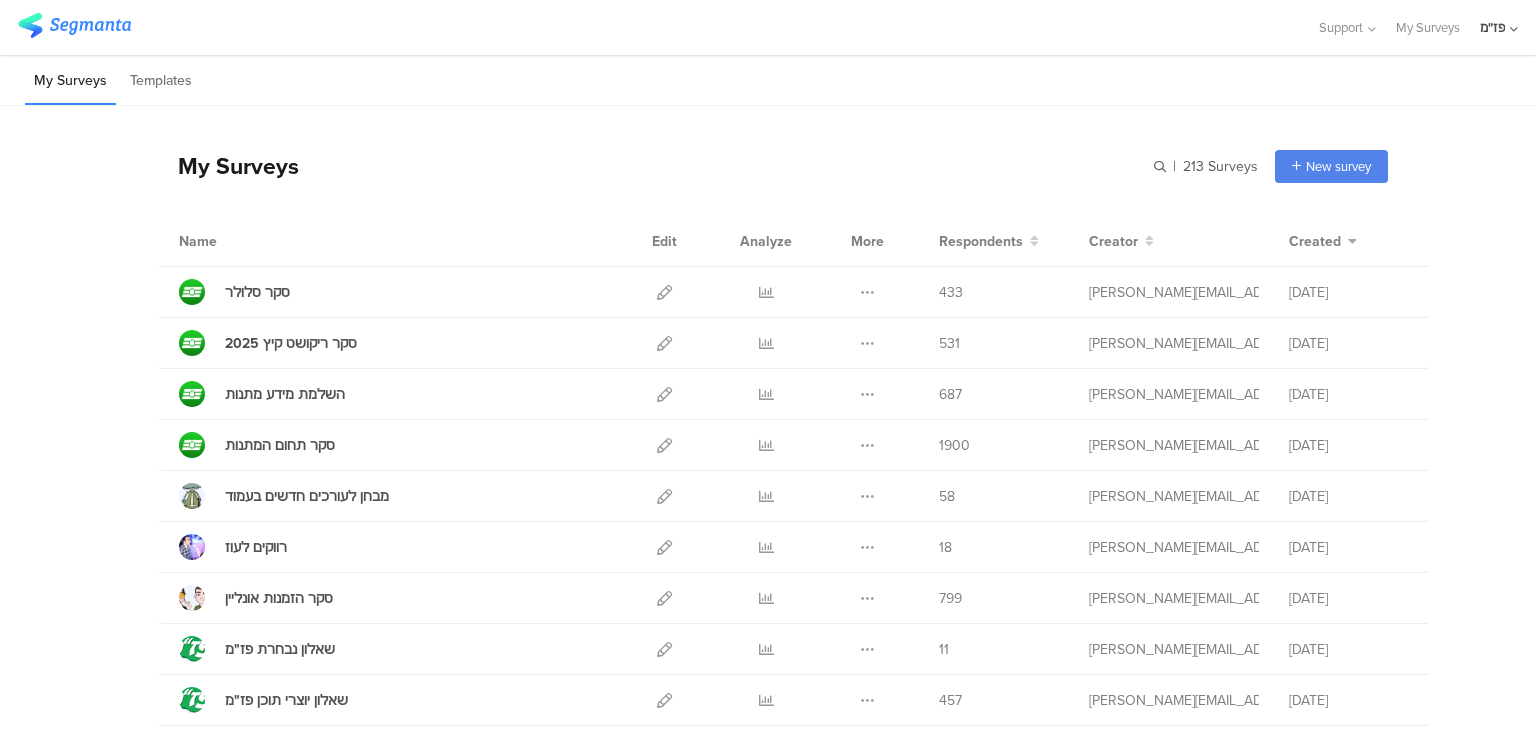 click at bounding box center [0, 0] 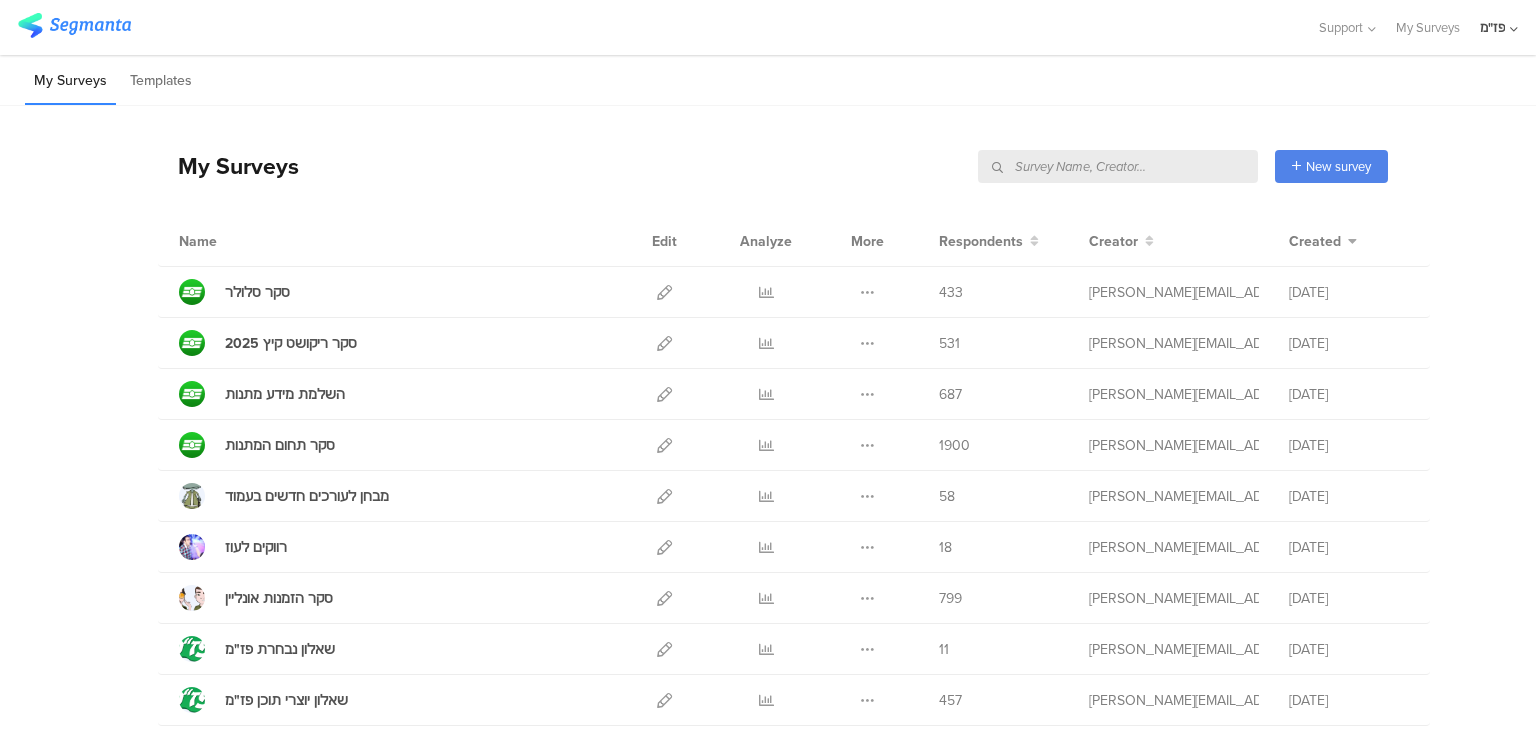 type on "a" 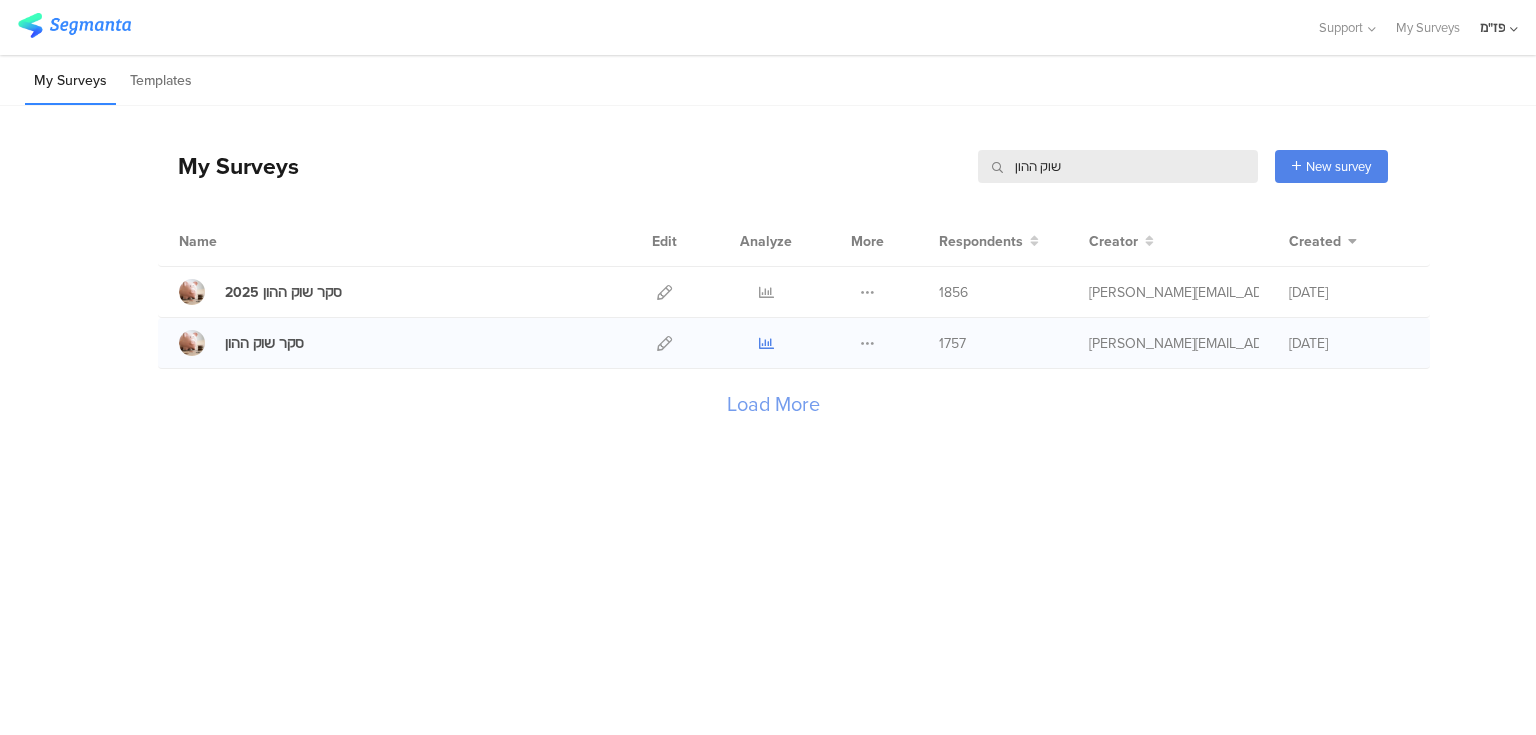 type on "שוק ההון" 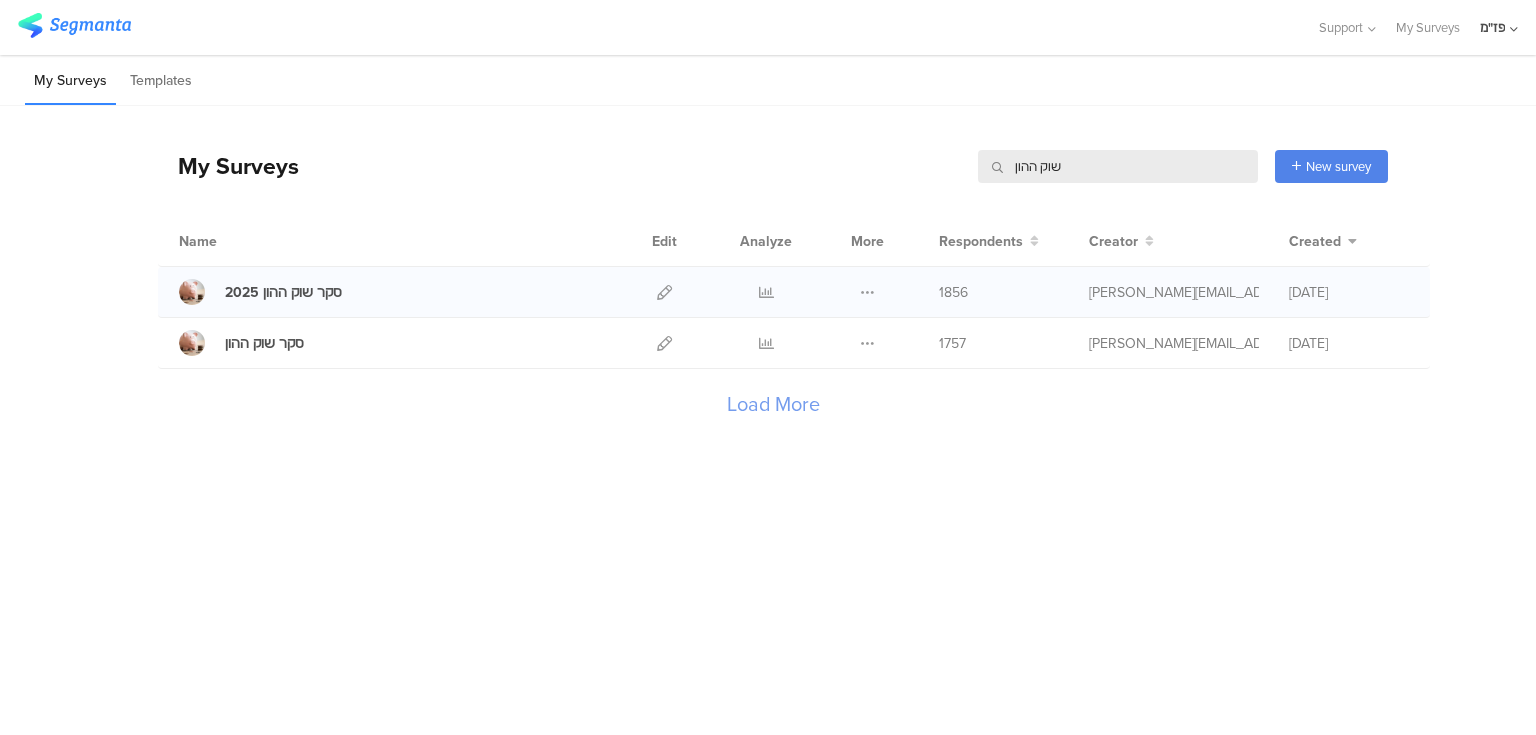 click at bounding box center (766, 292) 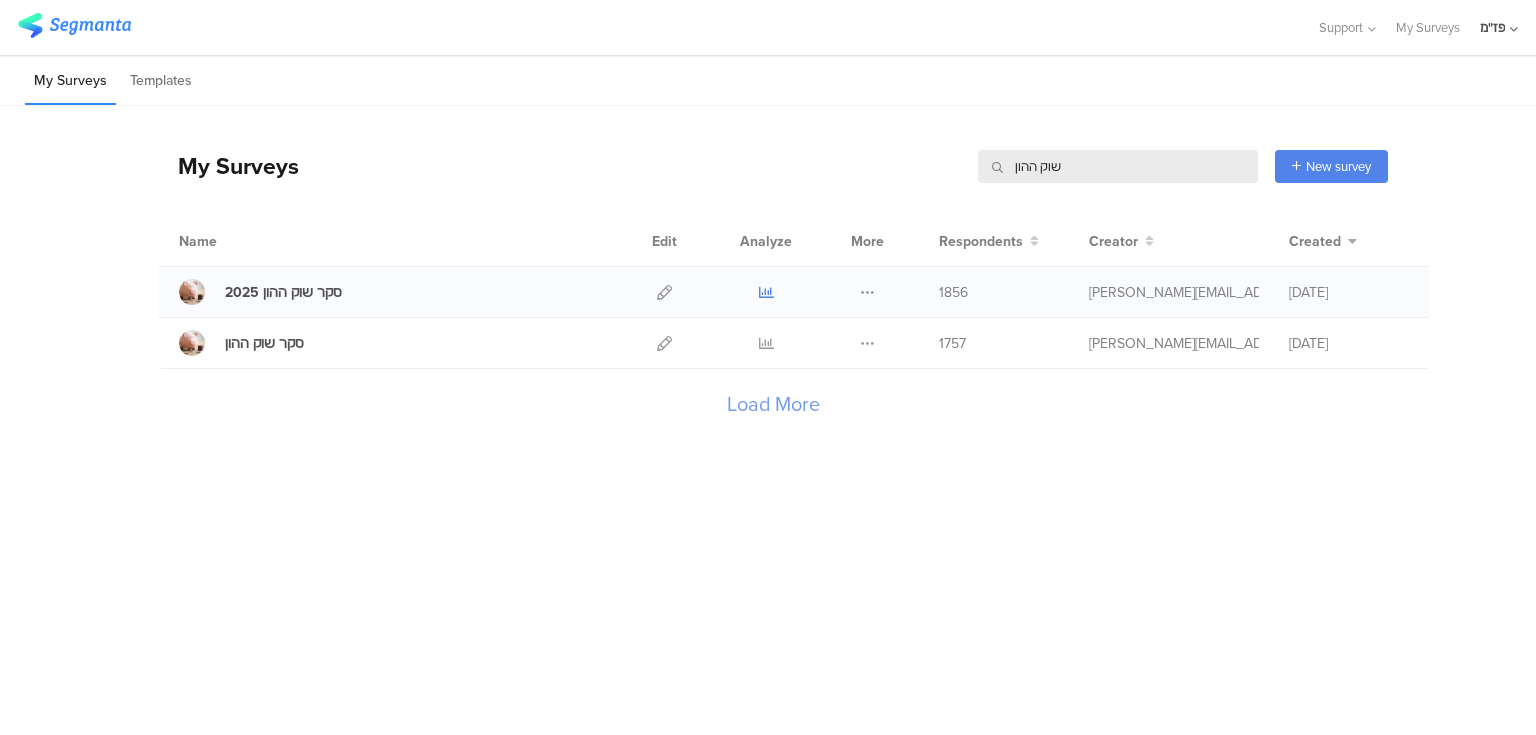 click at bounding box center (766, 292) 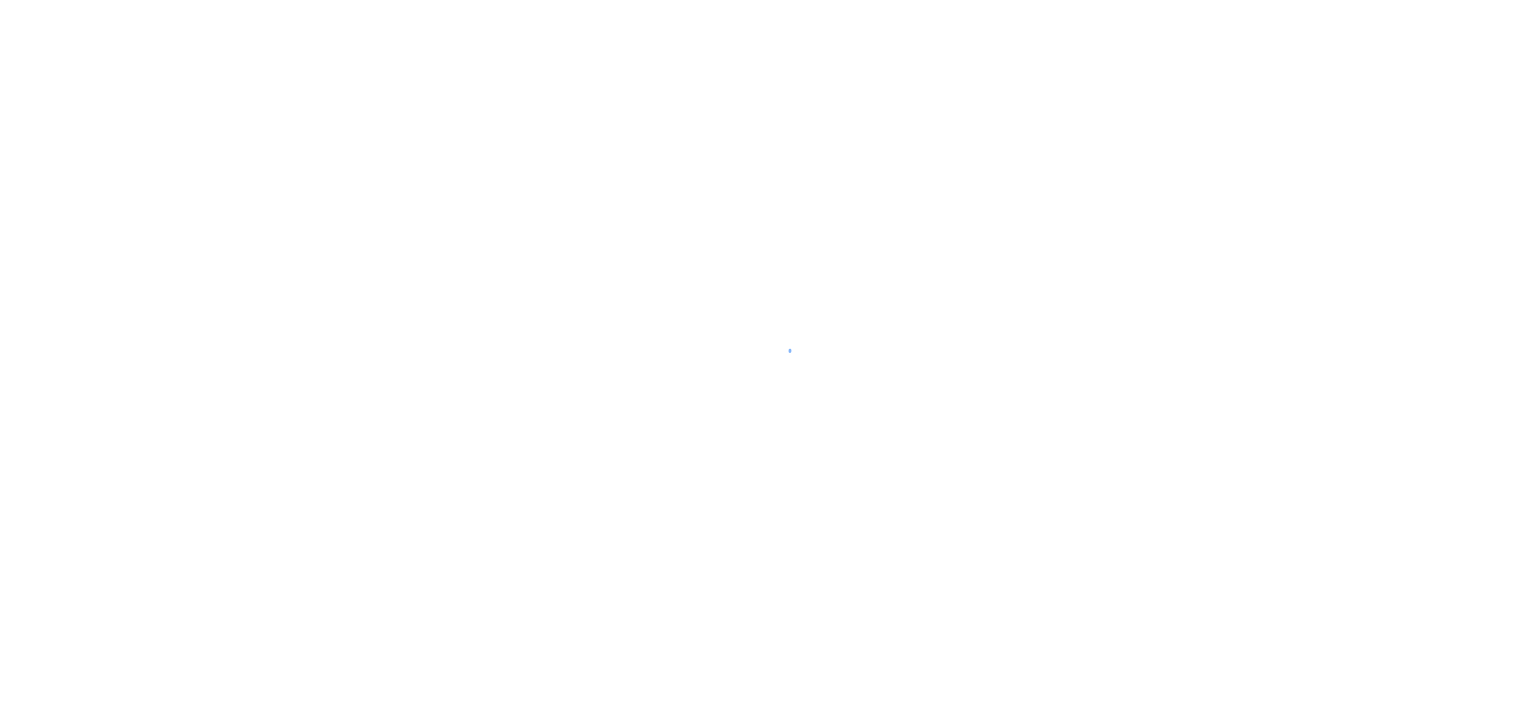 scroll, scrollTop: 0, scrollLeft: 0, axis: both 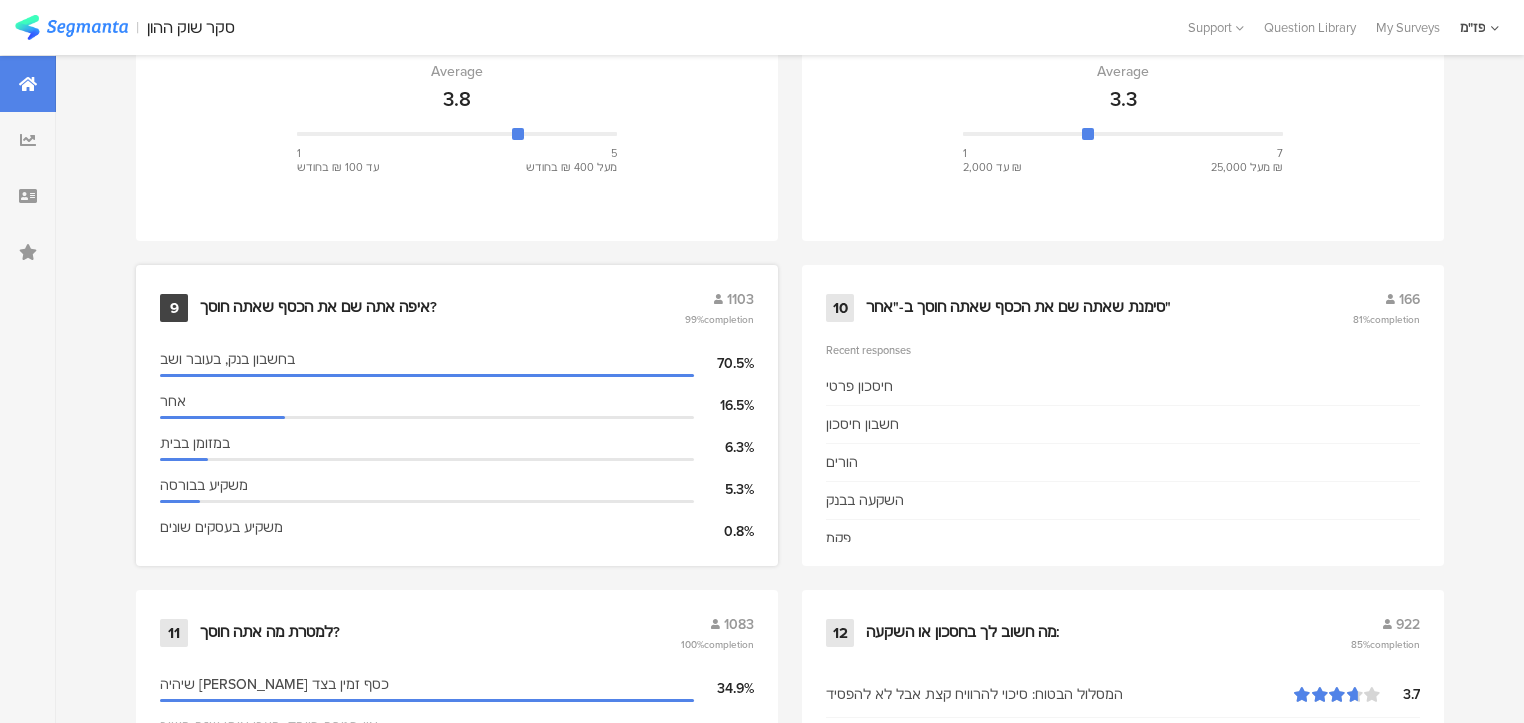 click on "איפה אתה שם את הכסף שאתה חוסך?" at bounding box center [318, 308] 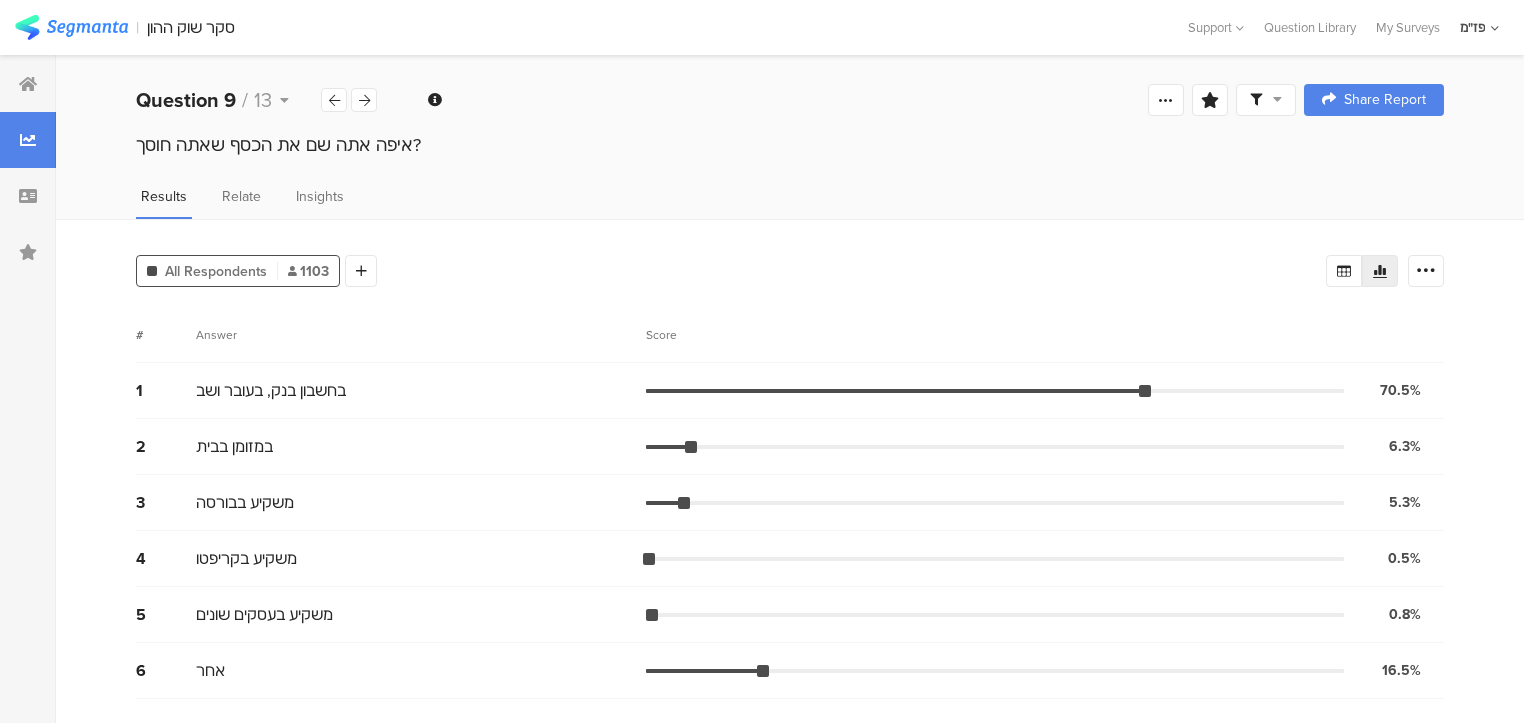 scroll, scrollTop: 0, scrollLeft: 0, axis: both 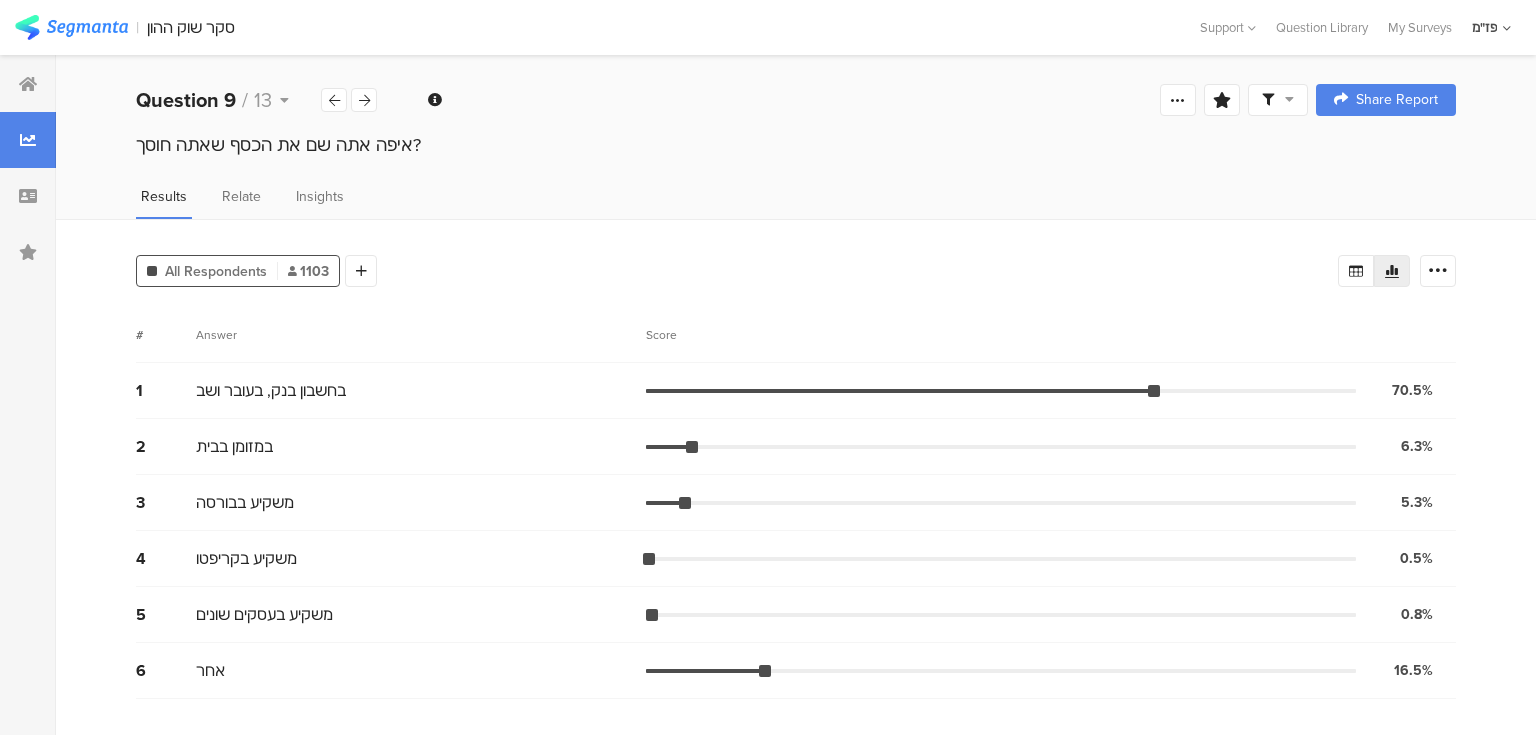 click on "Score" at bounding box center [667, 335] 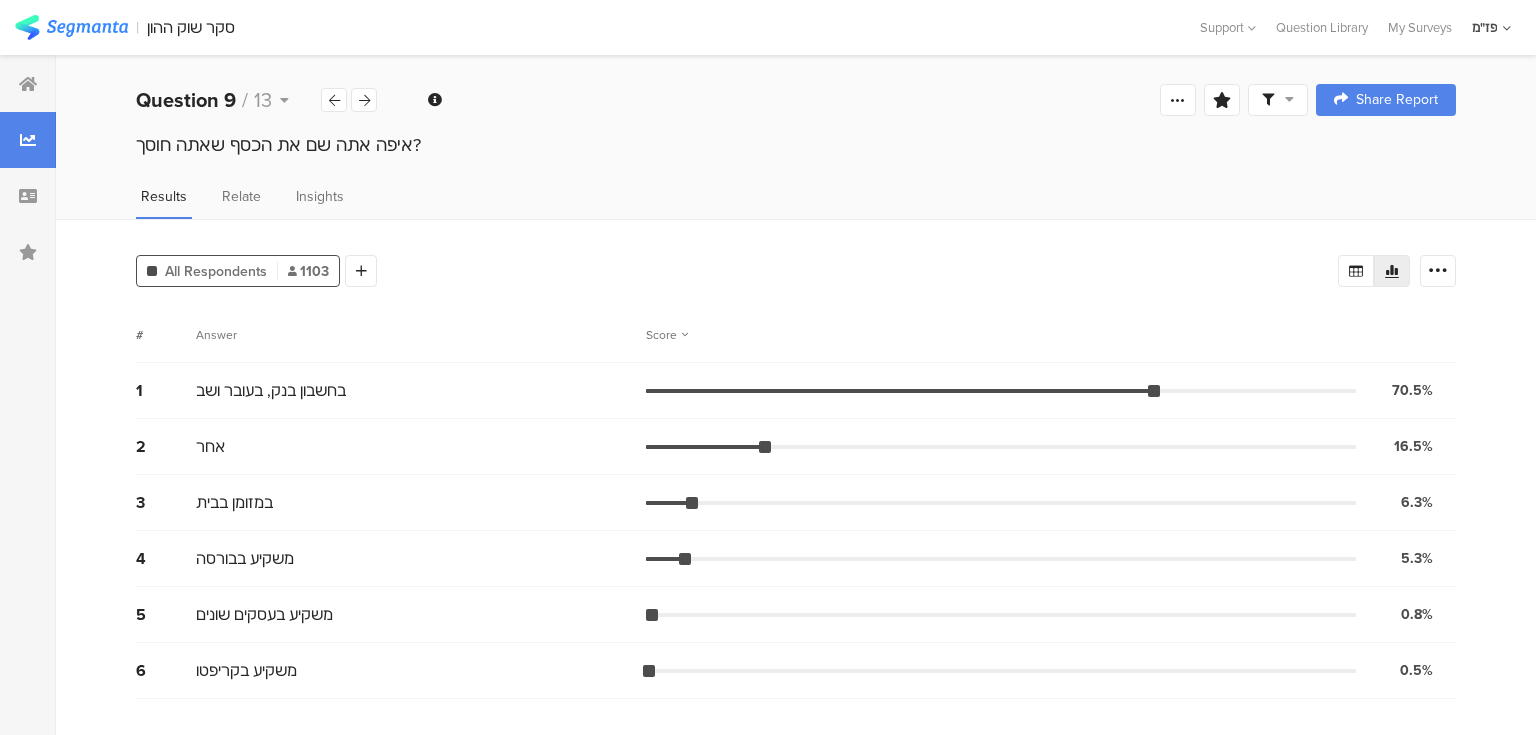 click on "#   Answer   Score" at bounding box center (796, 335) 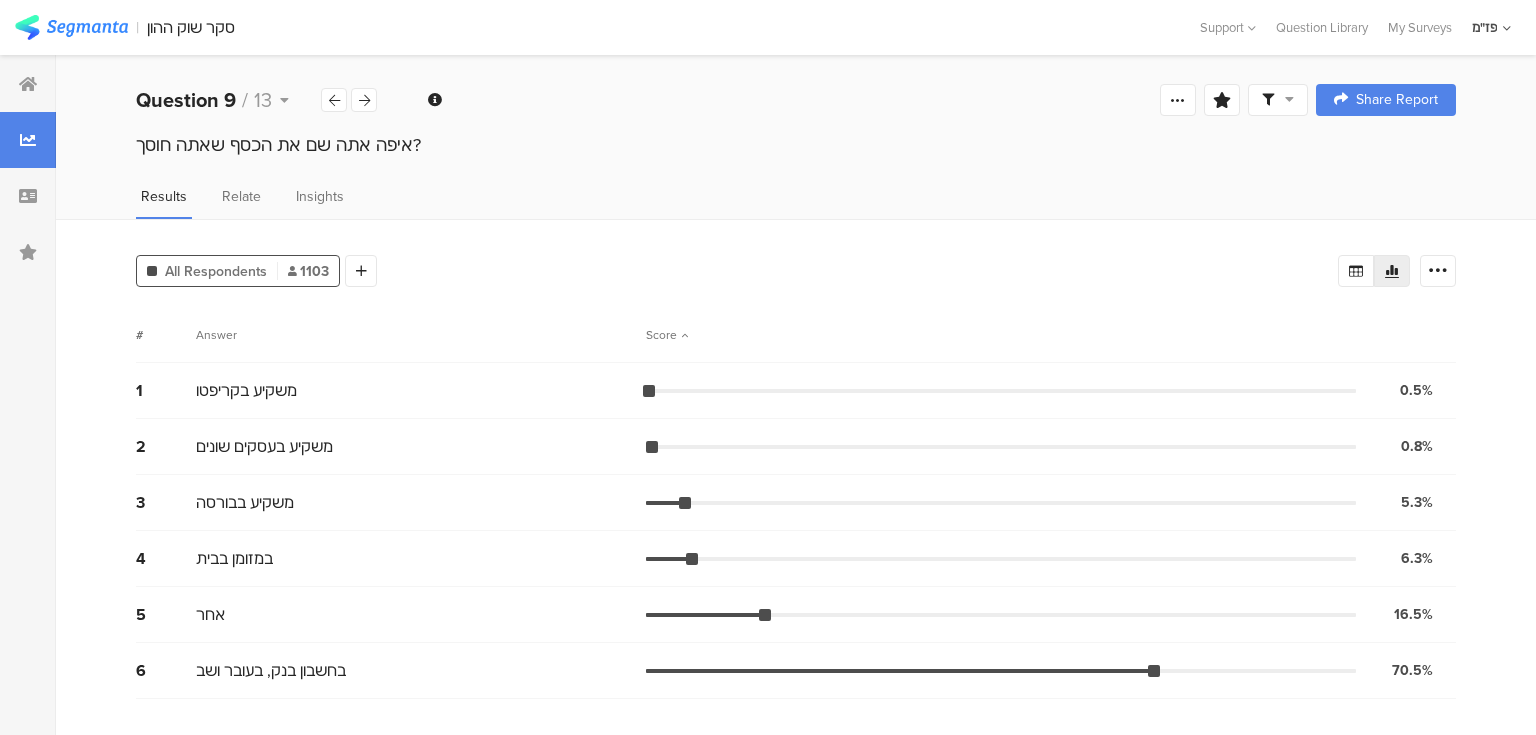 click on "Score" at bounding box center [667, 335] 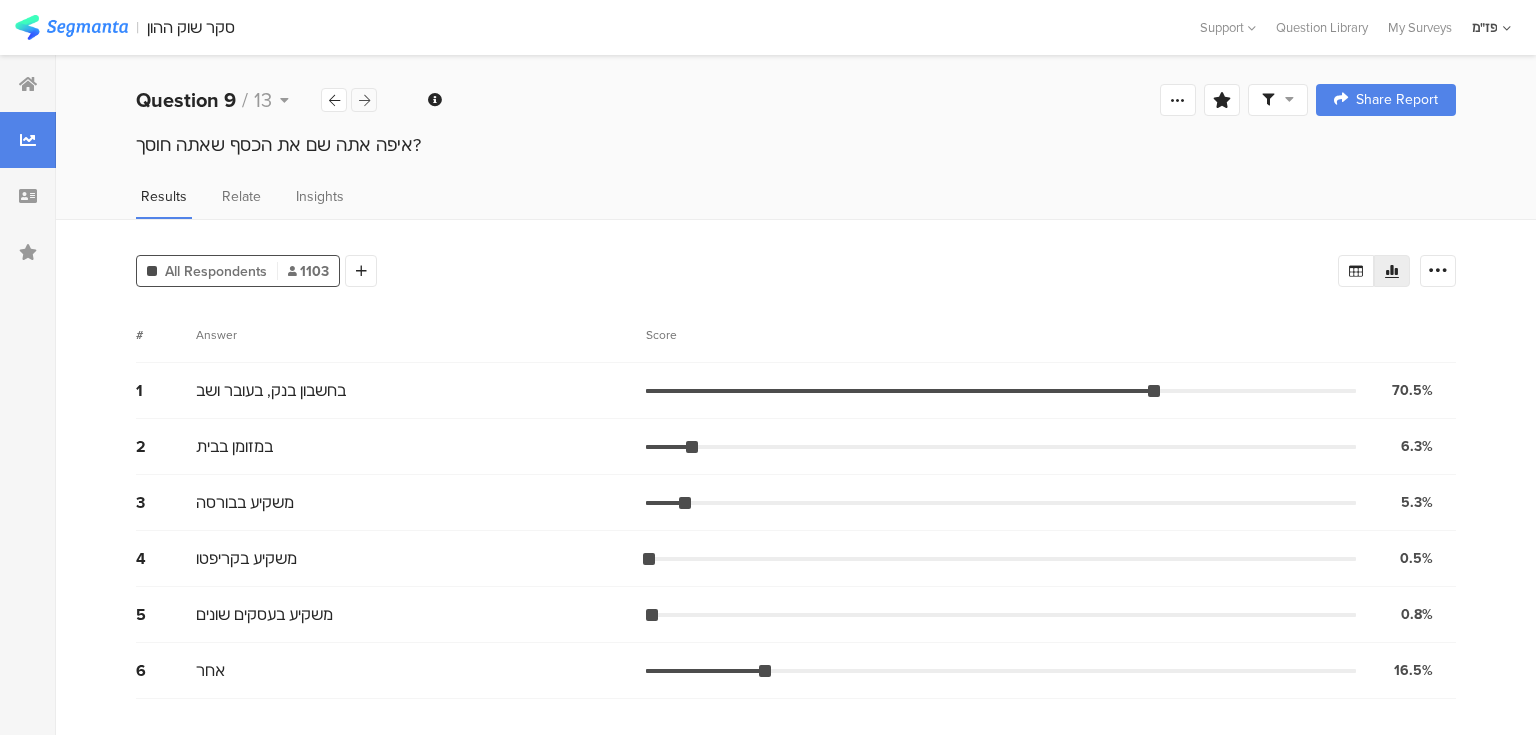 click at bounding box center (364, 100) 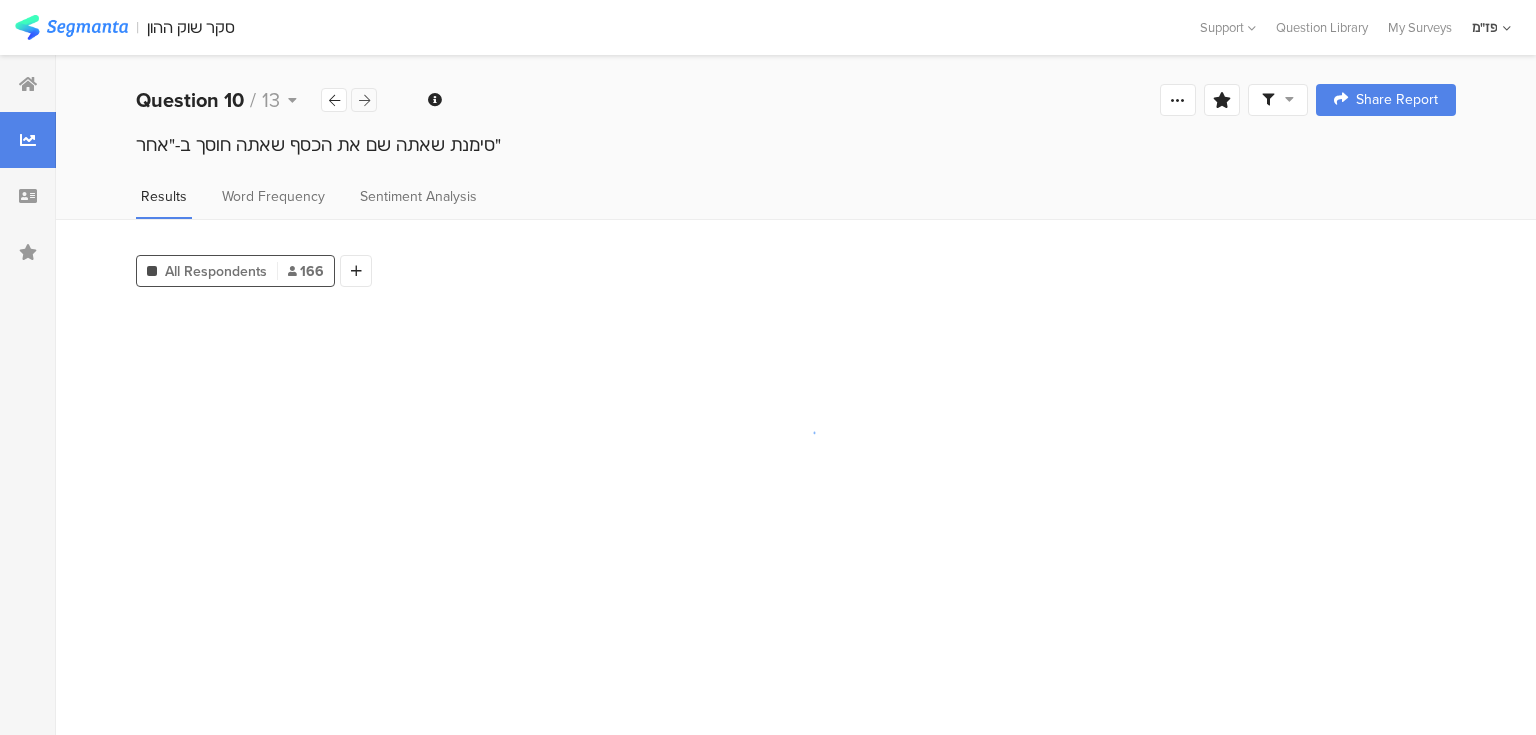 click at bounding box center [364, 100] 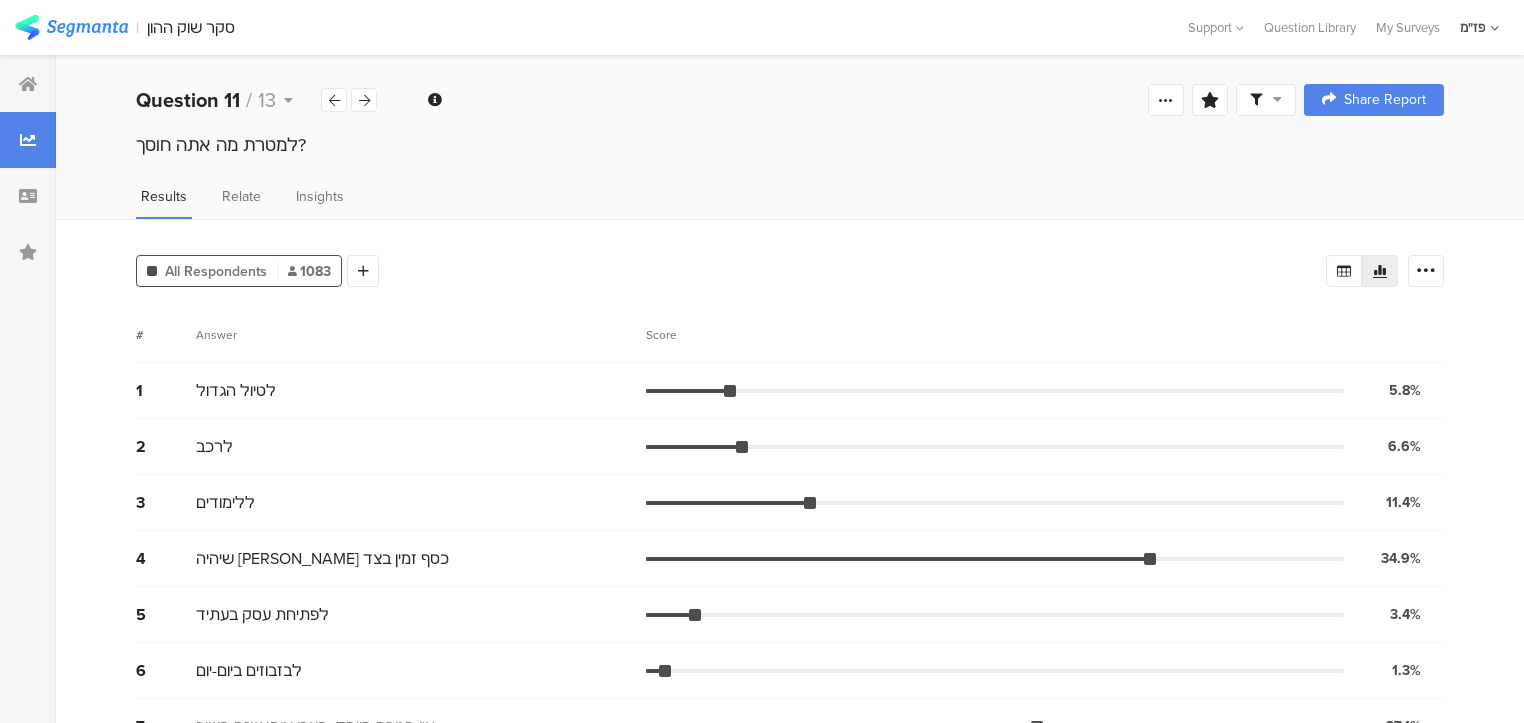 click on "Score" at bounding box center (667, 335) 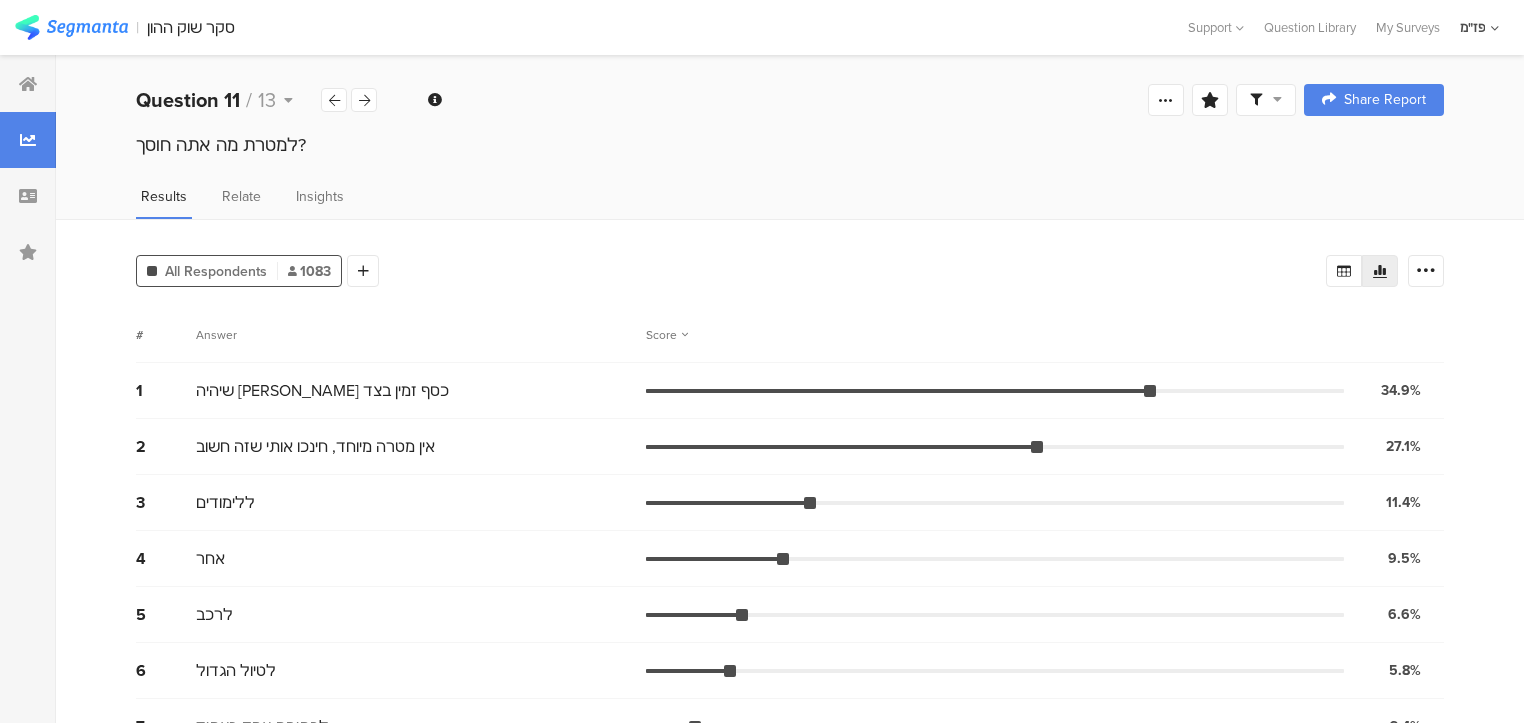 click on "All Respondents       1083
Add Segment" at bounding box center (731, 267) 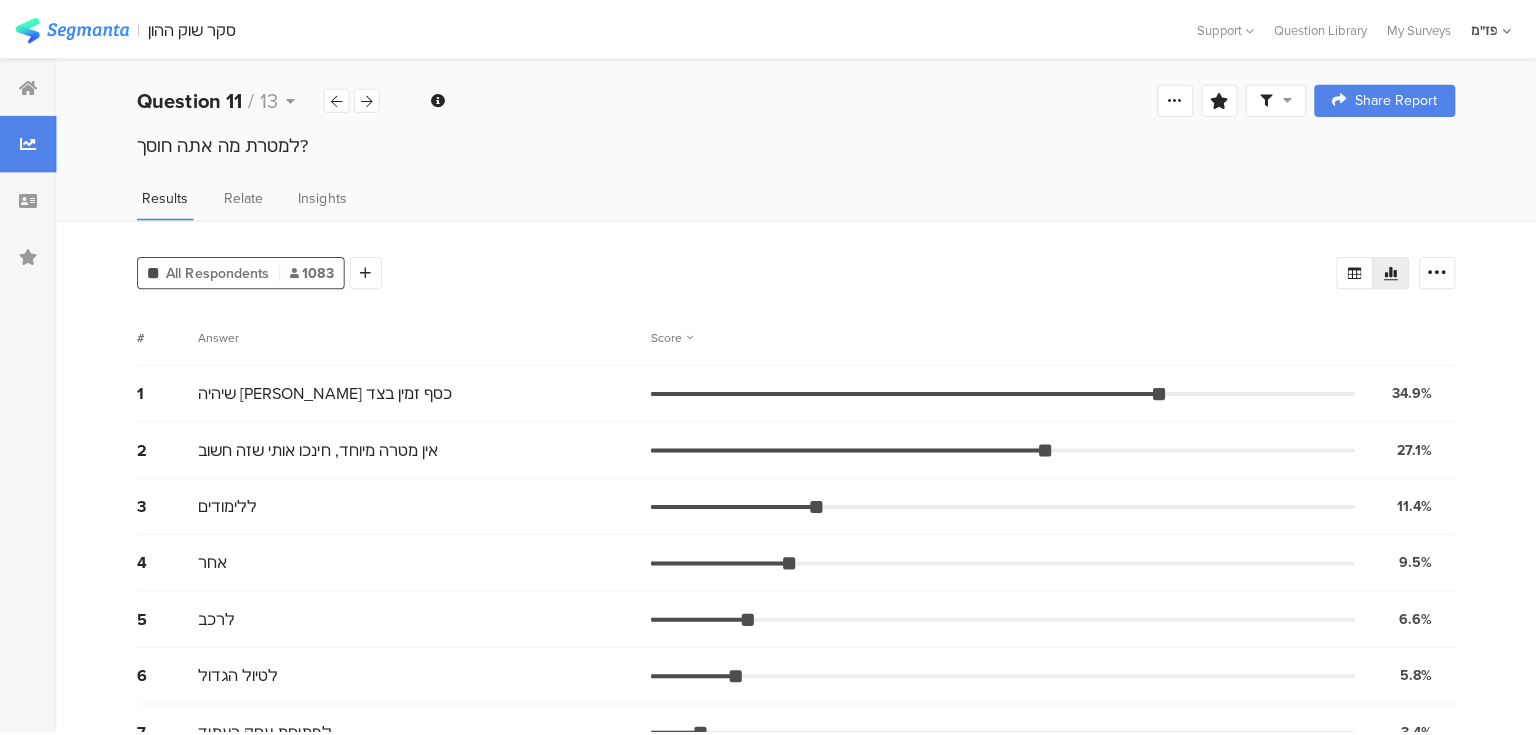 scroll, scrollTop: 0, scrollLeft: 0, axis: both 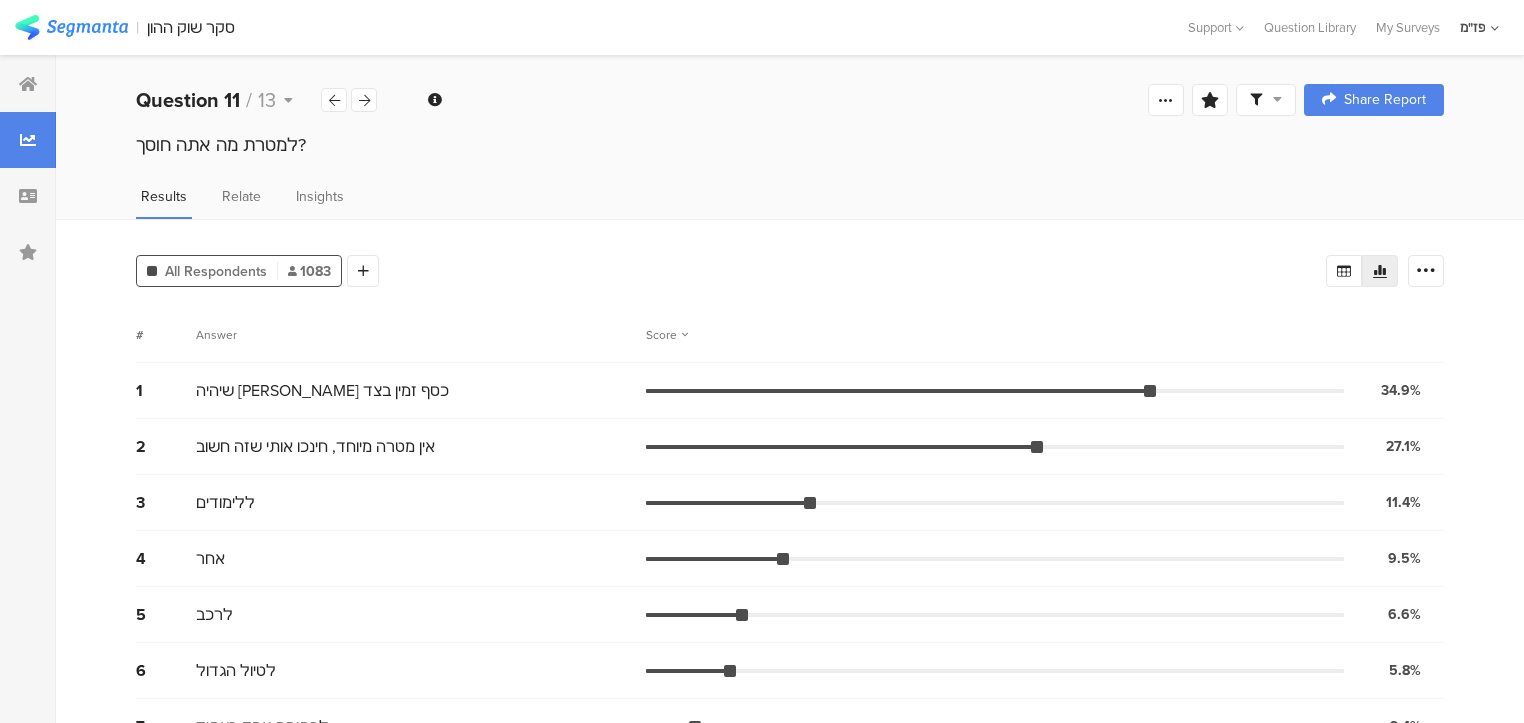 click on "Welcome page 1   בואו נכיר קודם! 1a   אני: 1b   אופי השירות שלך: 1c   גיל: 1d   אני משרת בבסיס: 2   האם הבנק צלצל להציע לך פעם חסכון? 3   האם הסכמת? 4   האם הבנק צלצל להציע לך פעם הלוואה עקב מינוס בחשבון? 5   האם הסכמת? 6   האם אתה חוסך כסף כל חודש? 7   כאשר אתה חוסך, כמה כסף אתה חוסך בכל חודש? 8   כמה כסף חסכת עד היום? 9   איפה אתה שם את הכסף שאתה חוסך? 10   סימנת שאתה שם את הכסף שאתה חוסך ב-"אחר" 11   למטרת מה אתה חוסך? 12   מה חשוב לך בחסכון או השקעה: 12a   המסלול הבטוח: סיכוי להרוויח קצת אבל לא להפסיד 12b   המסלול המתקדם: סיכוי להרוויח יותר אבל קיים גם סיכון להפסיד 12c   12d   12e   12f   שיהיה שירות עם מענה אנושי 12g   13" at bounding box center (790, 100) 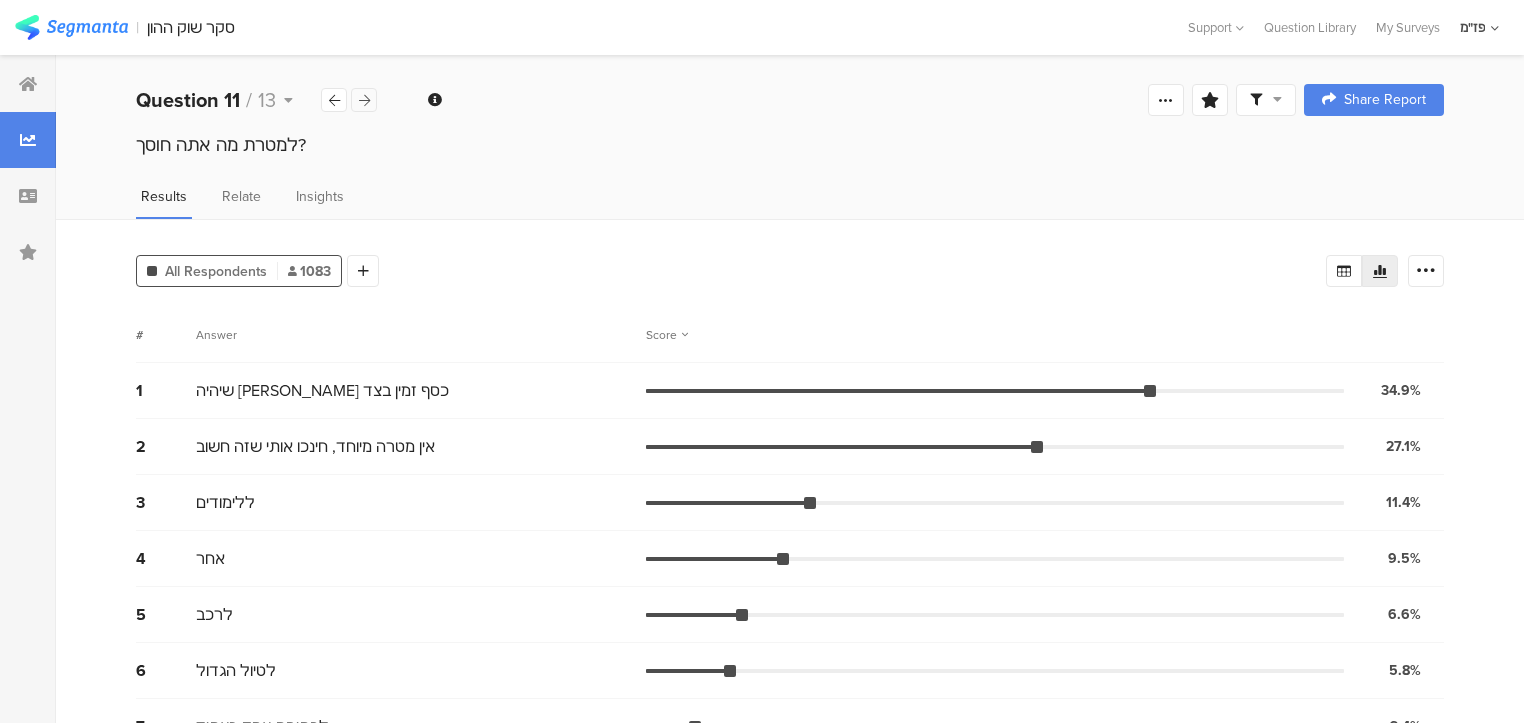 click at bounding box center (364, 100) 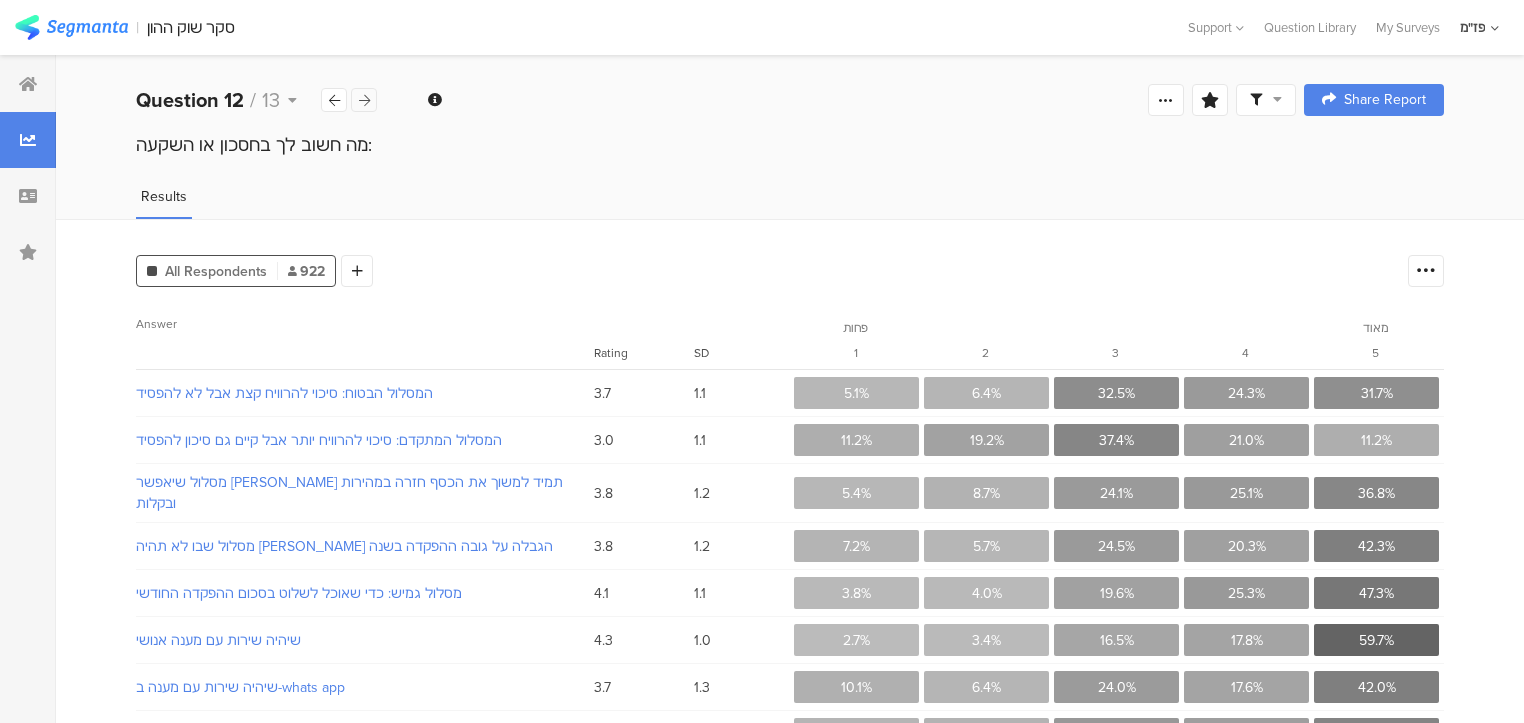 click at bounding box center (364, 100) 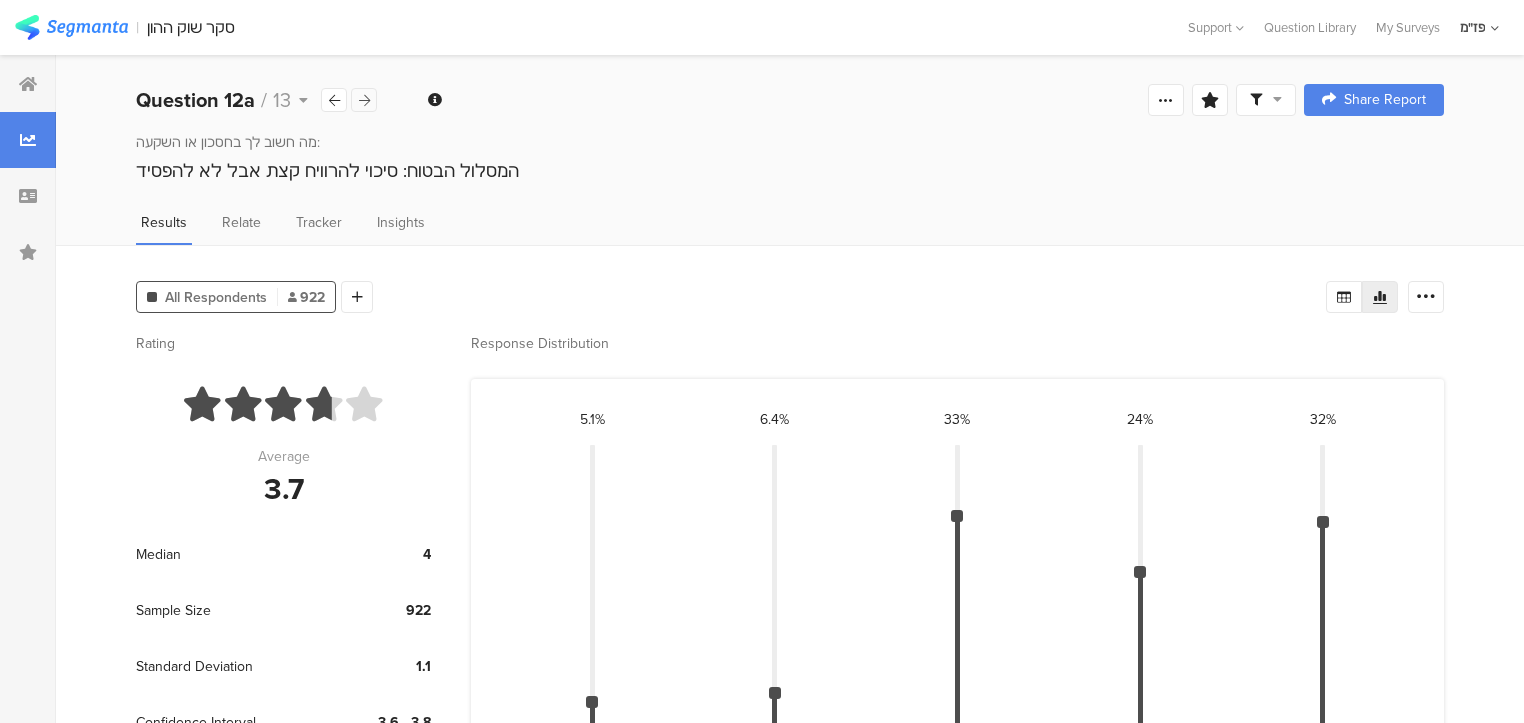 click at bounding box center [364, 100] 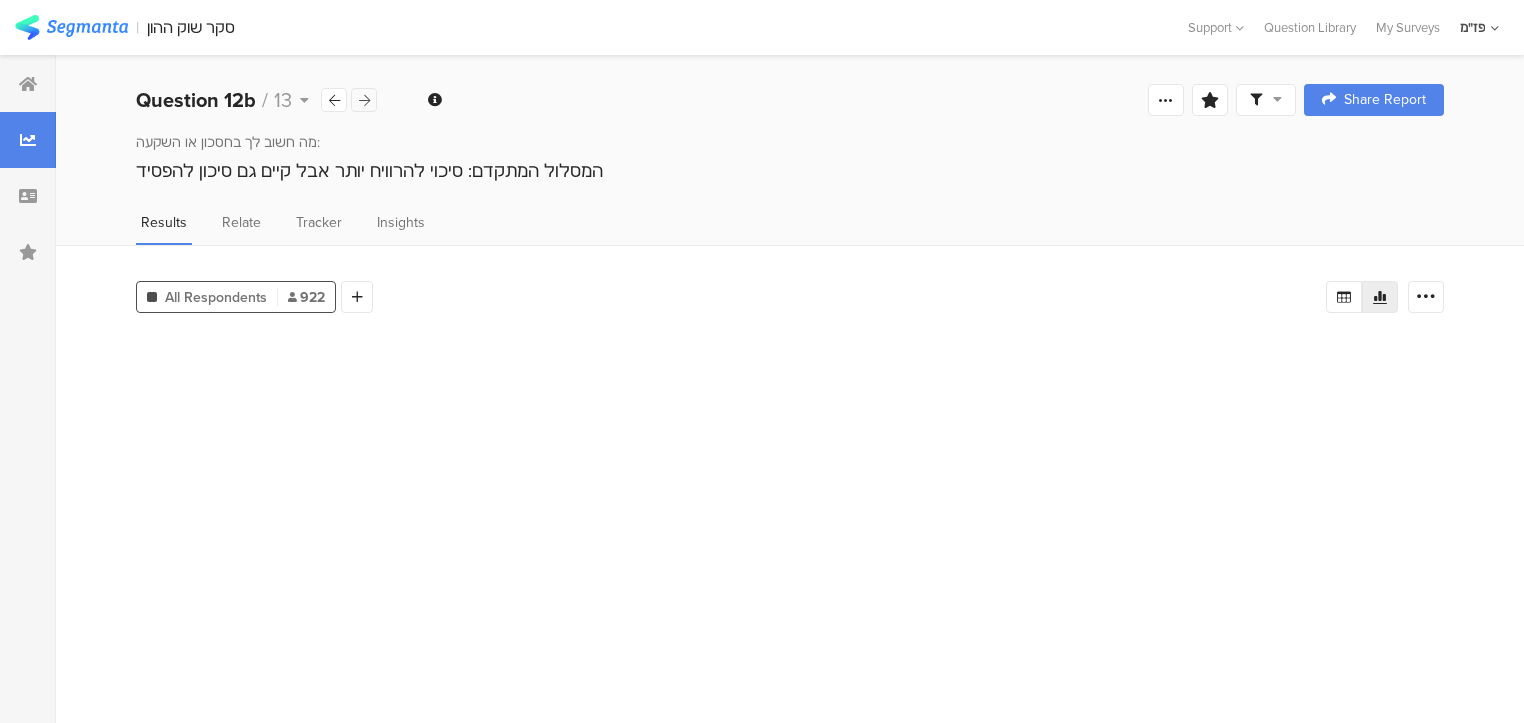 click at bounding box center (364, 100) 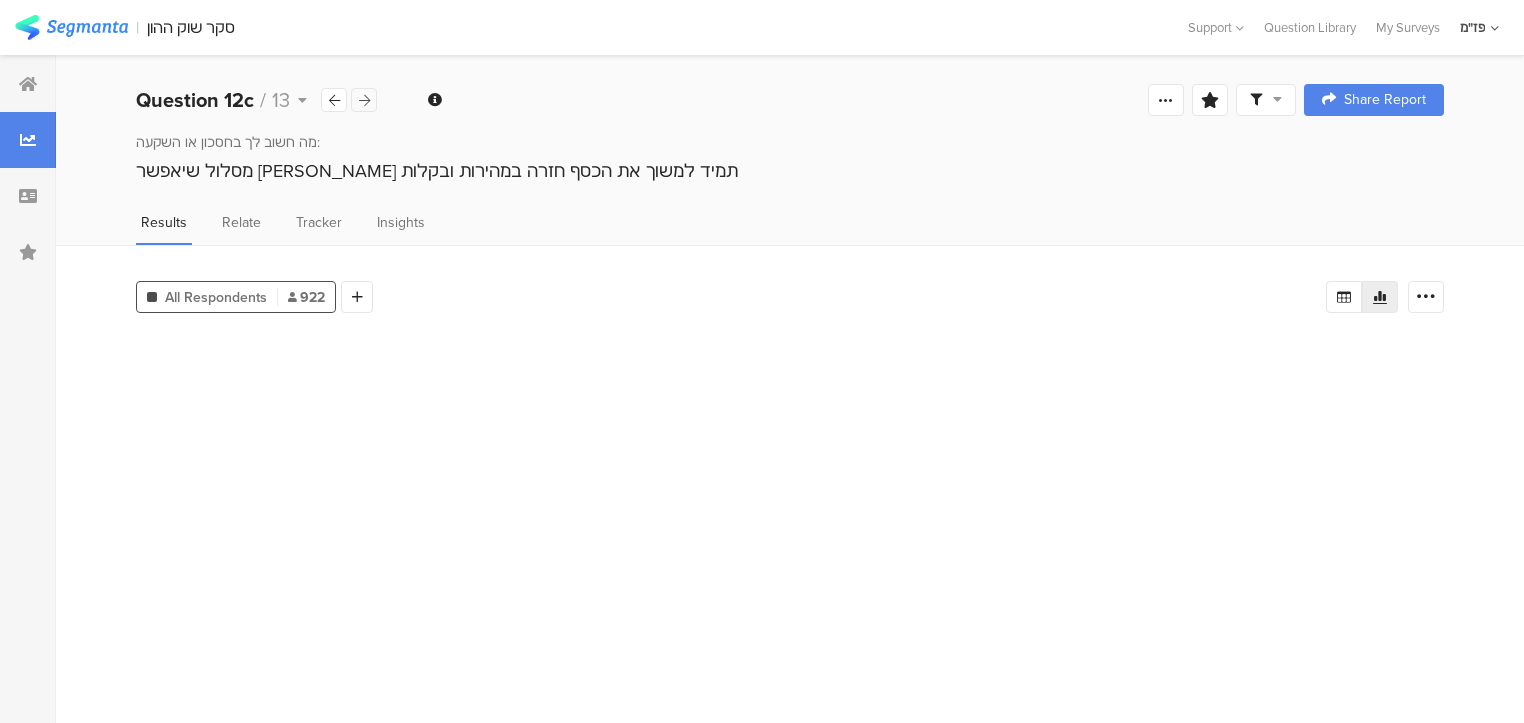 click at bounding box center [364, 100] 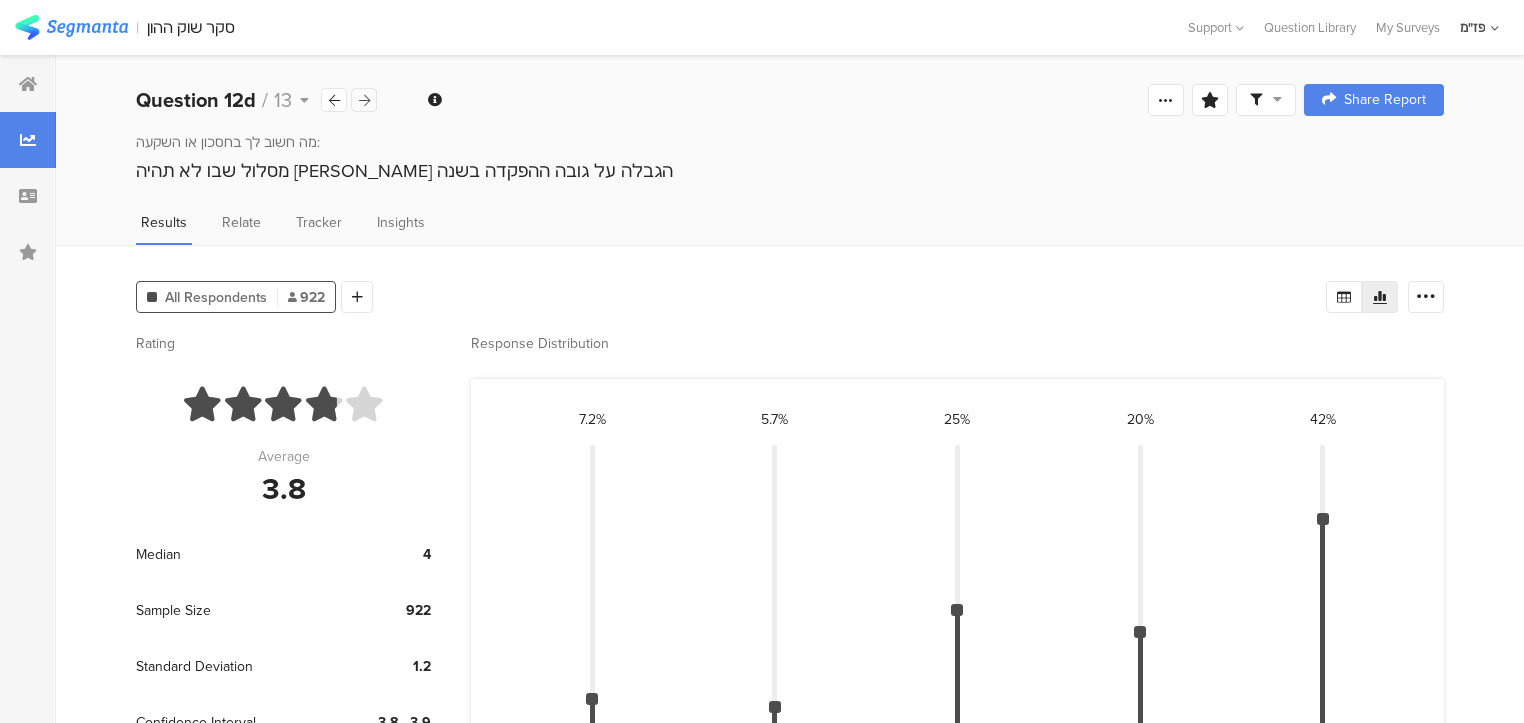 click at bounding box center (364, 100) 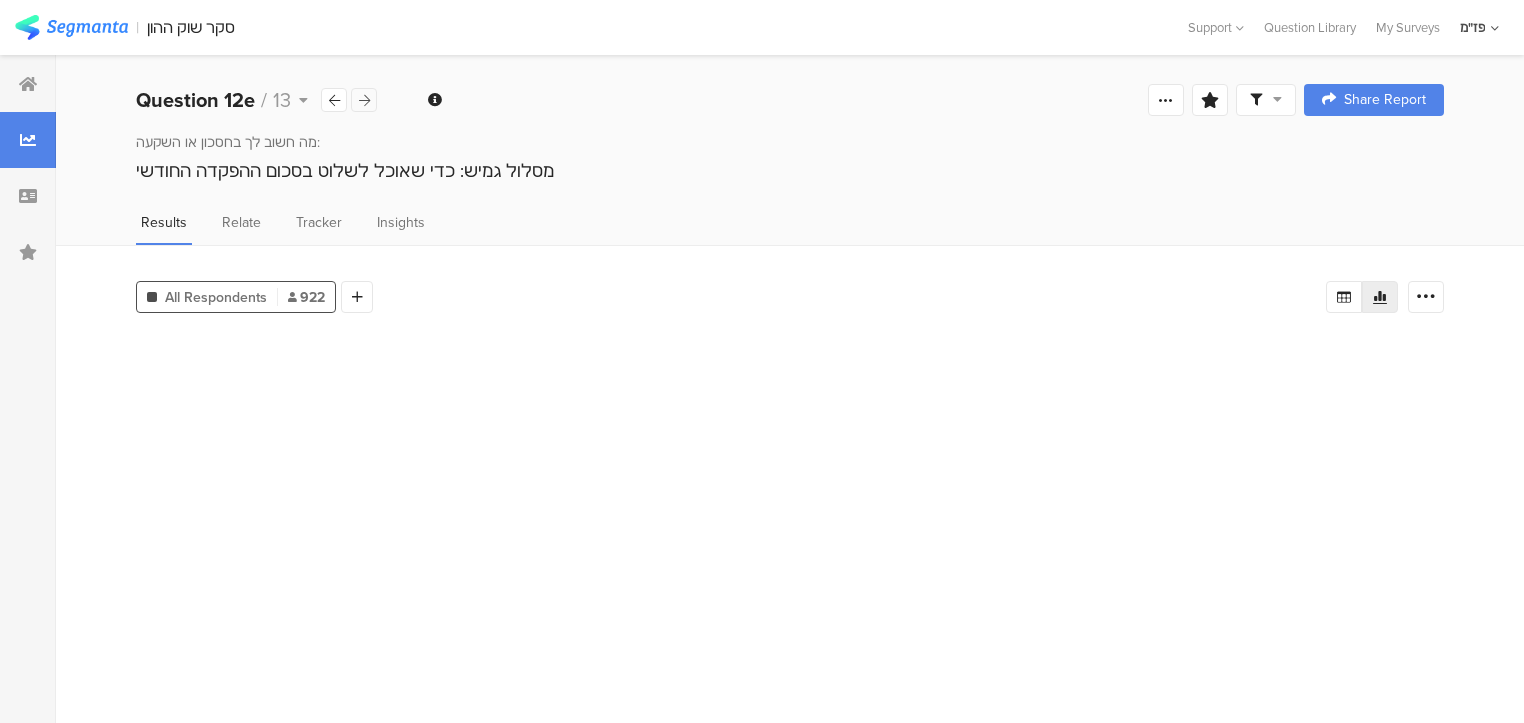 click at bounding box center [364, 100] 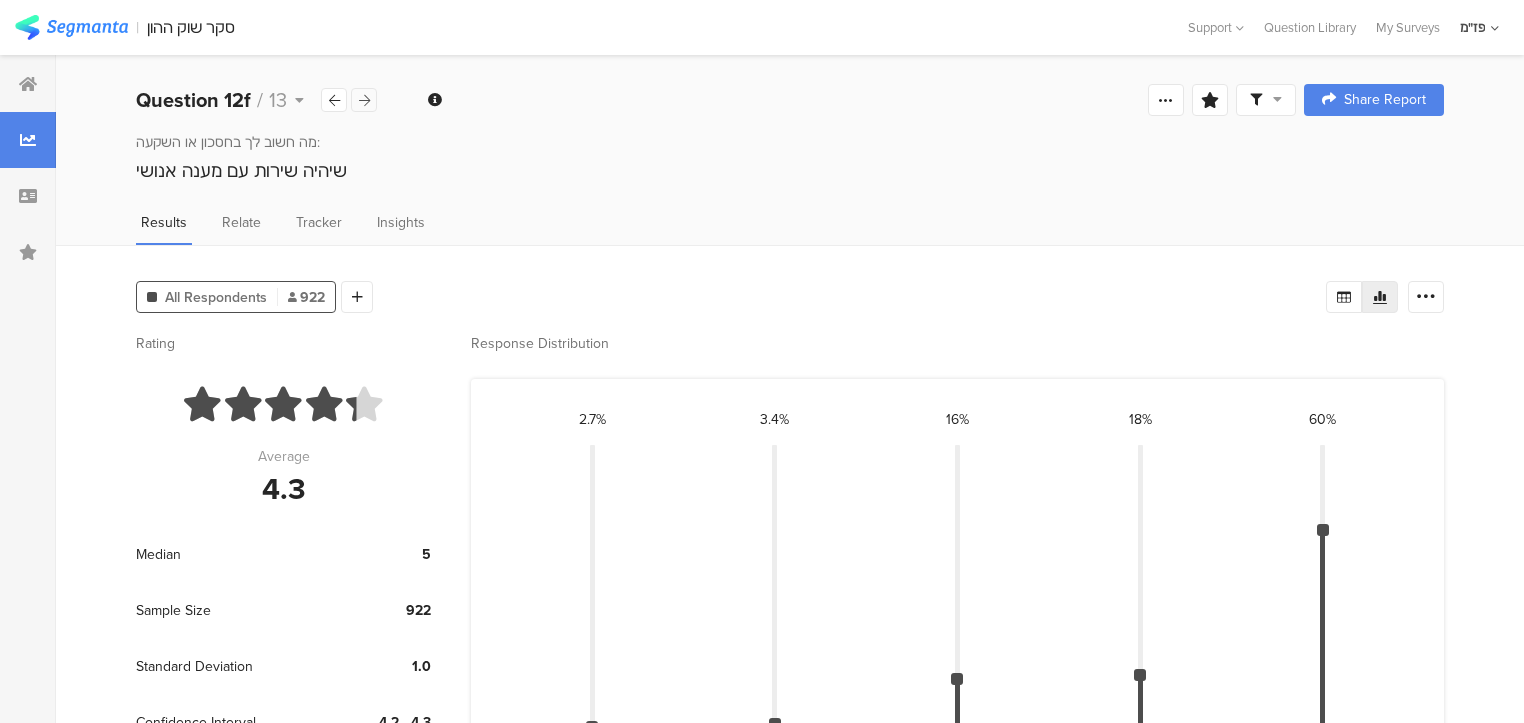 click at bounding box center (364, 100) 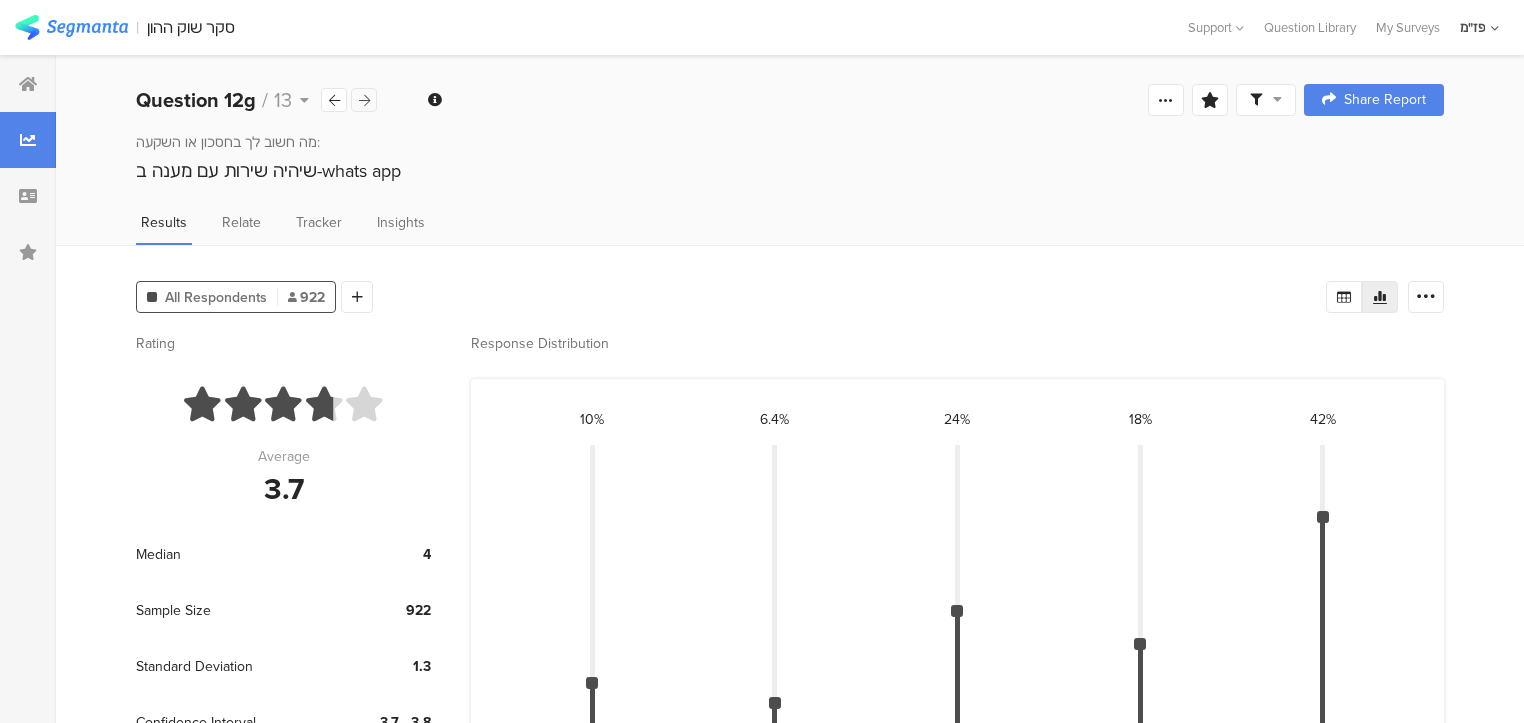 click at bounding box center [364, 100] 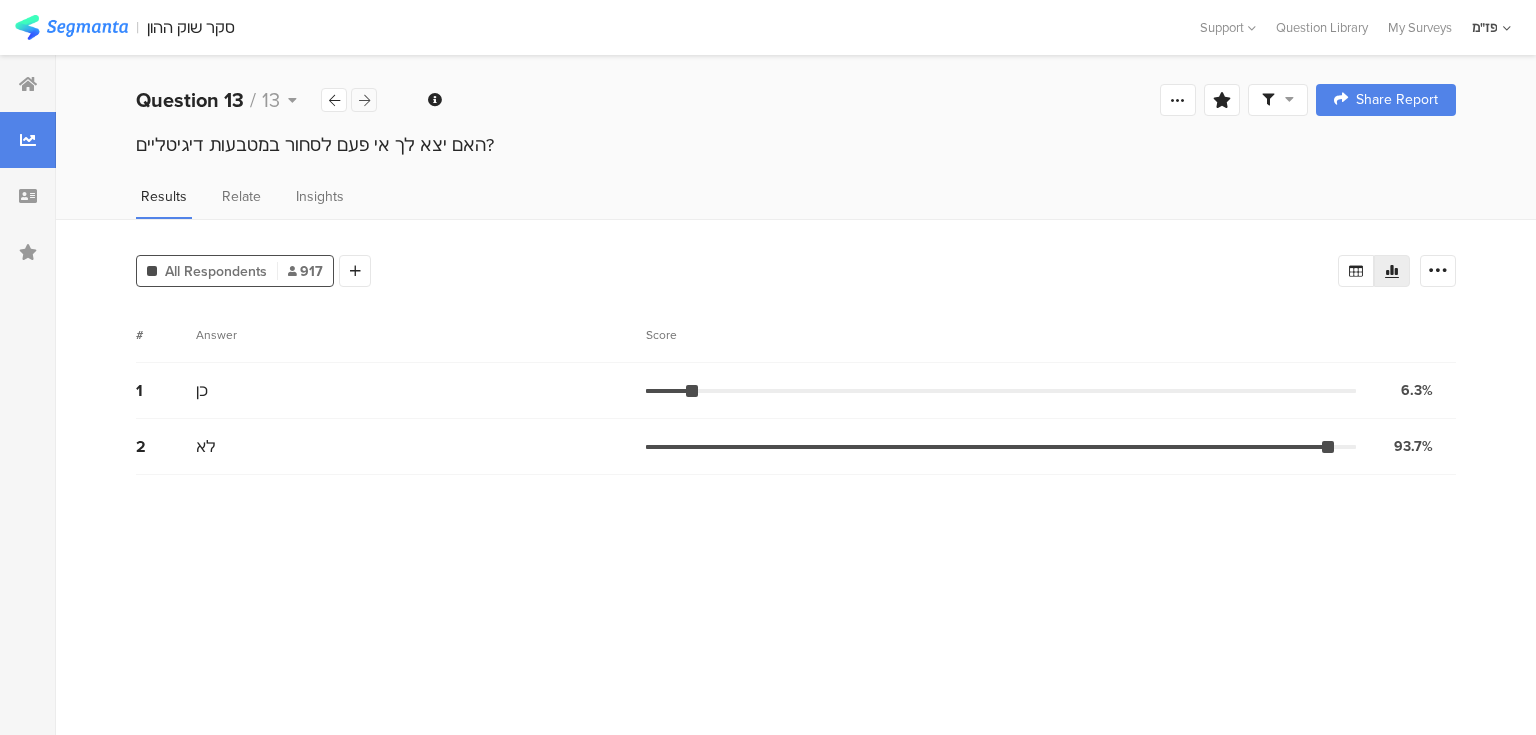 click at bounding box center [364, 100] 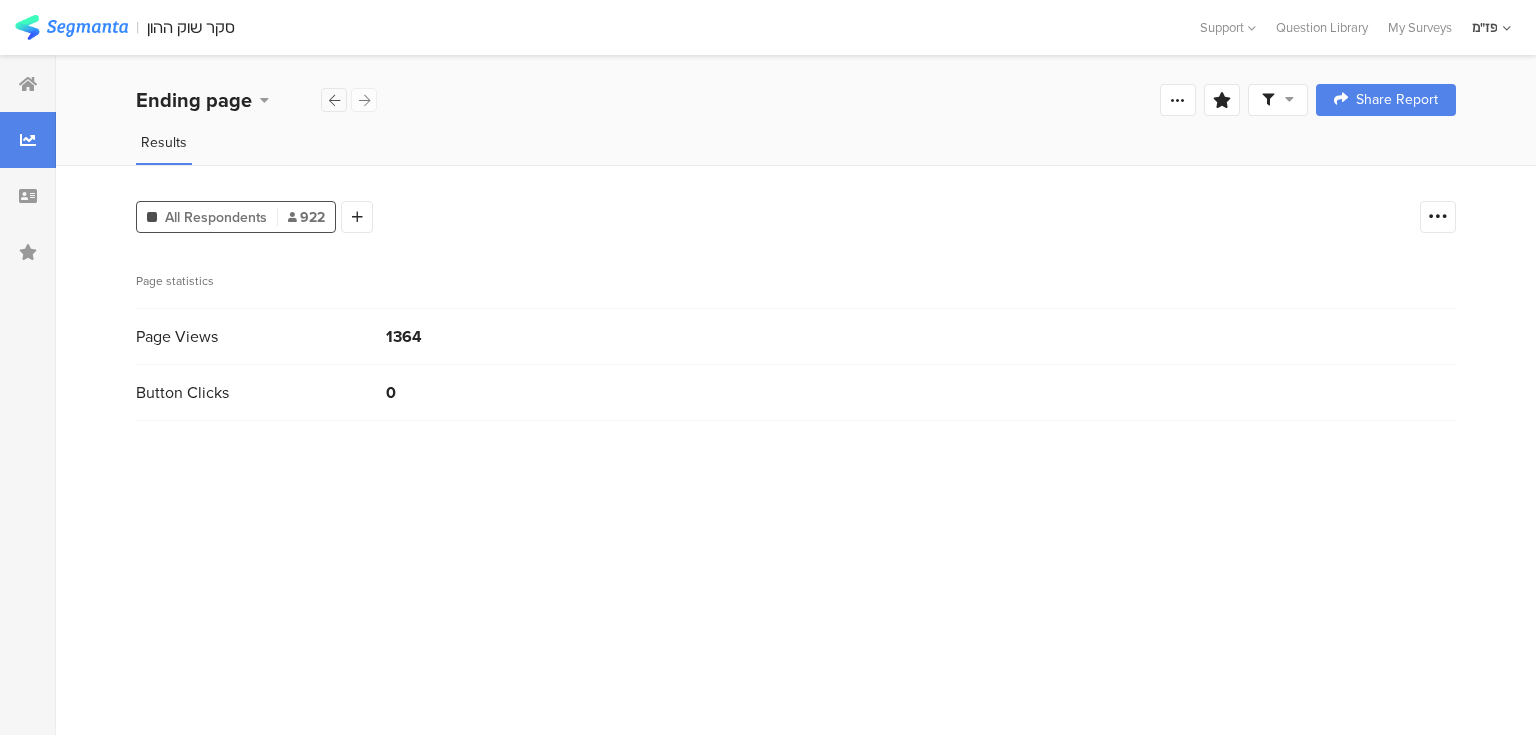 click at bounding box center [334, 100] 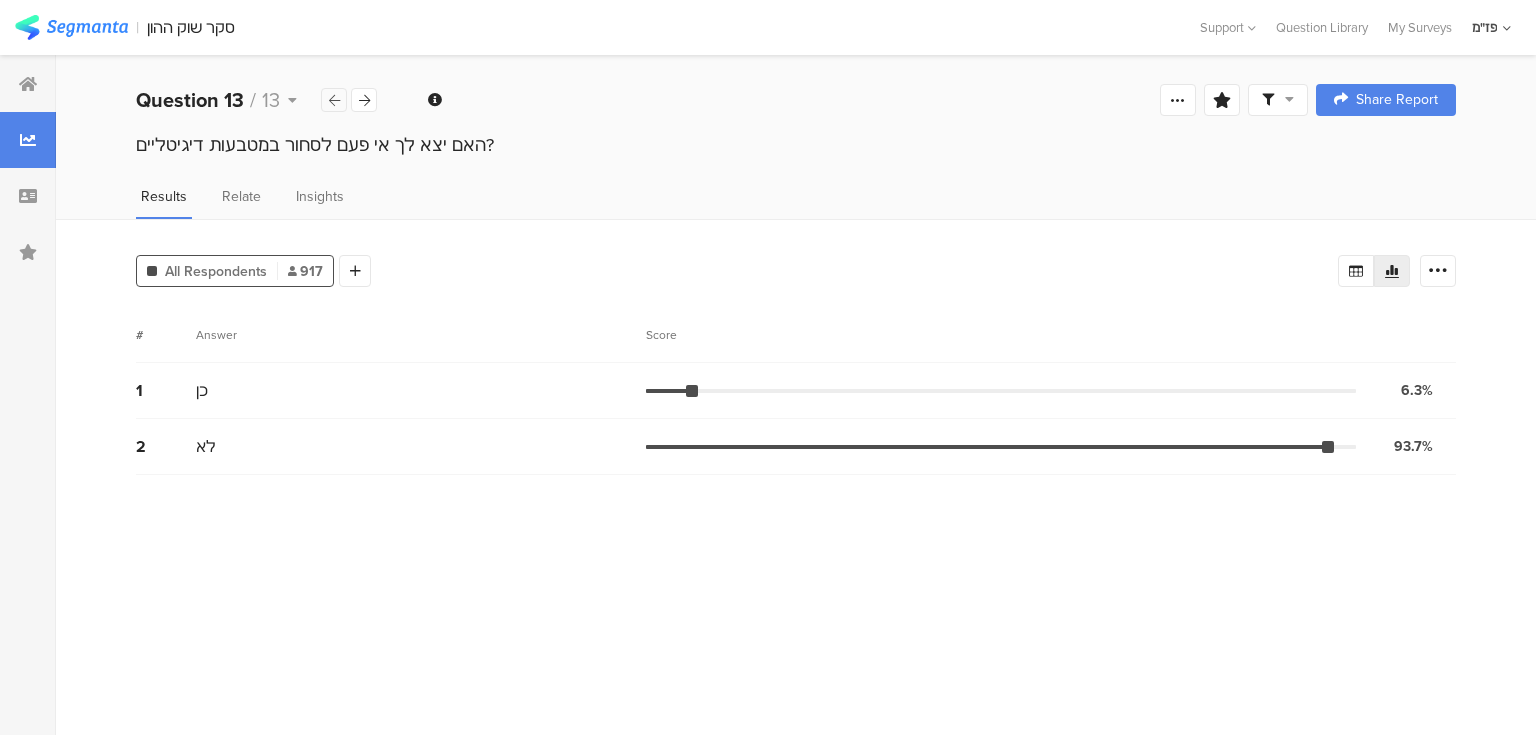 click at bounding box center [334, 100] 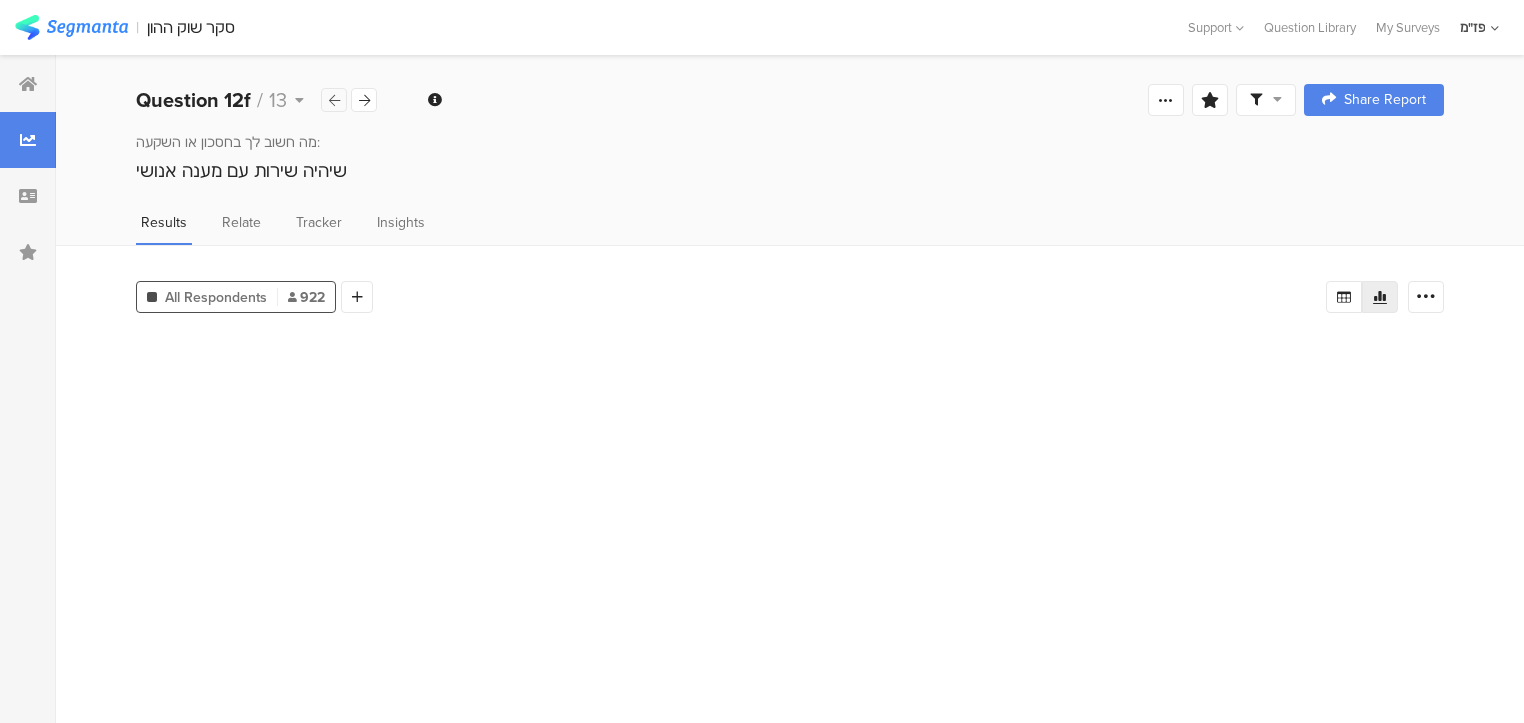 click at bounding box center (334, 100) 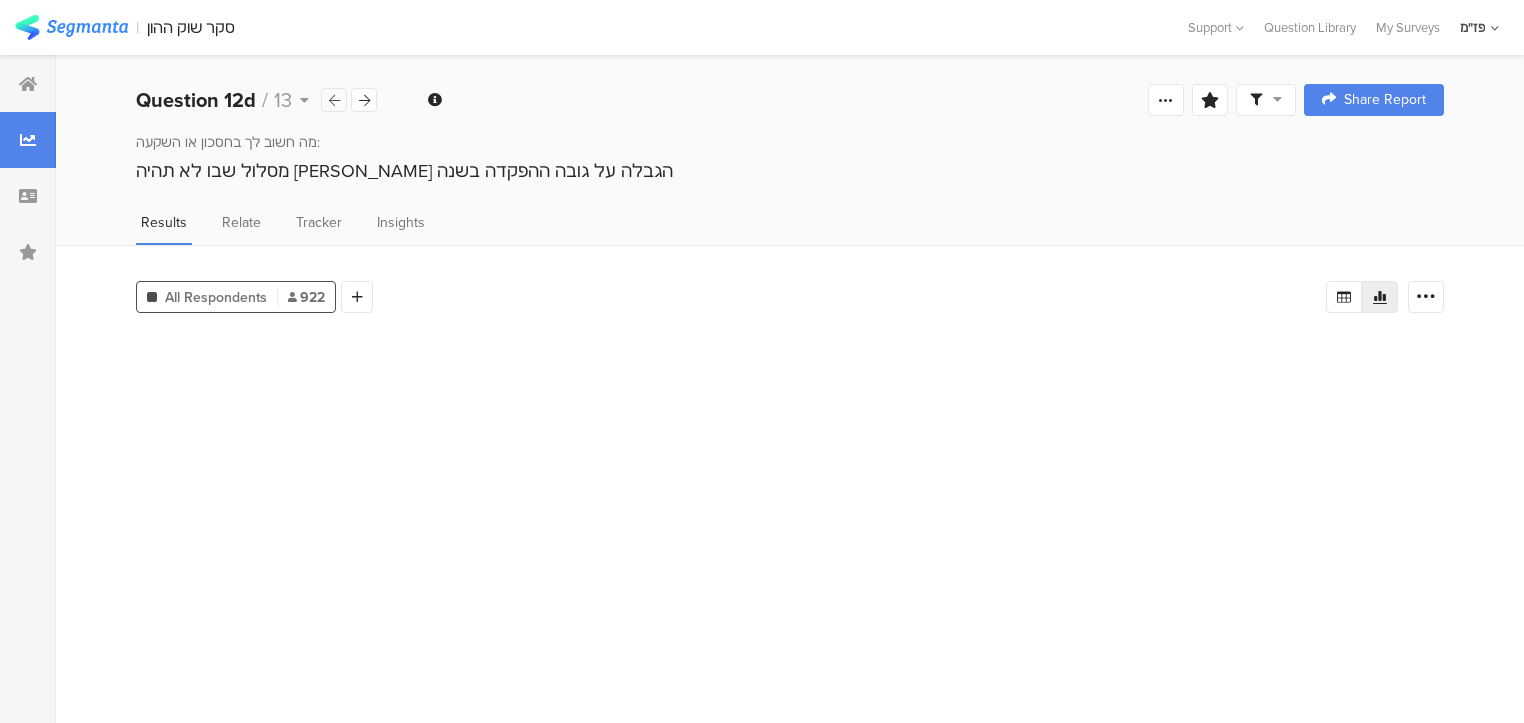 click at bounding box center (334, 100) 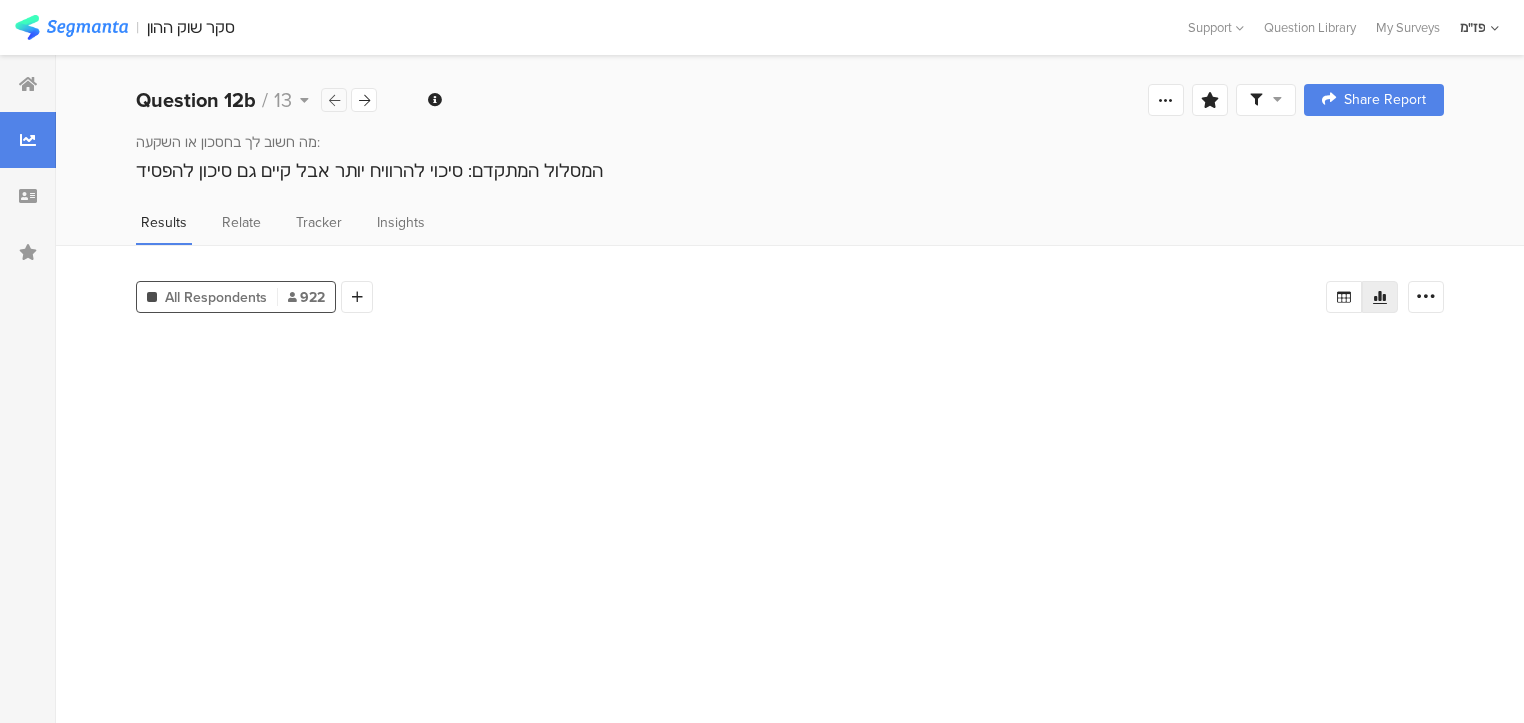 click at bounding box center [334, 100] 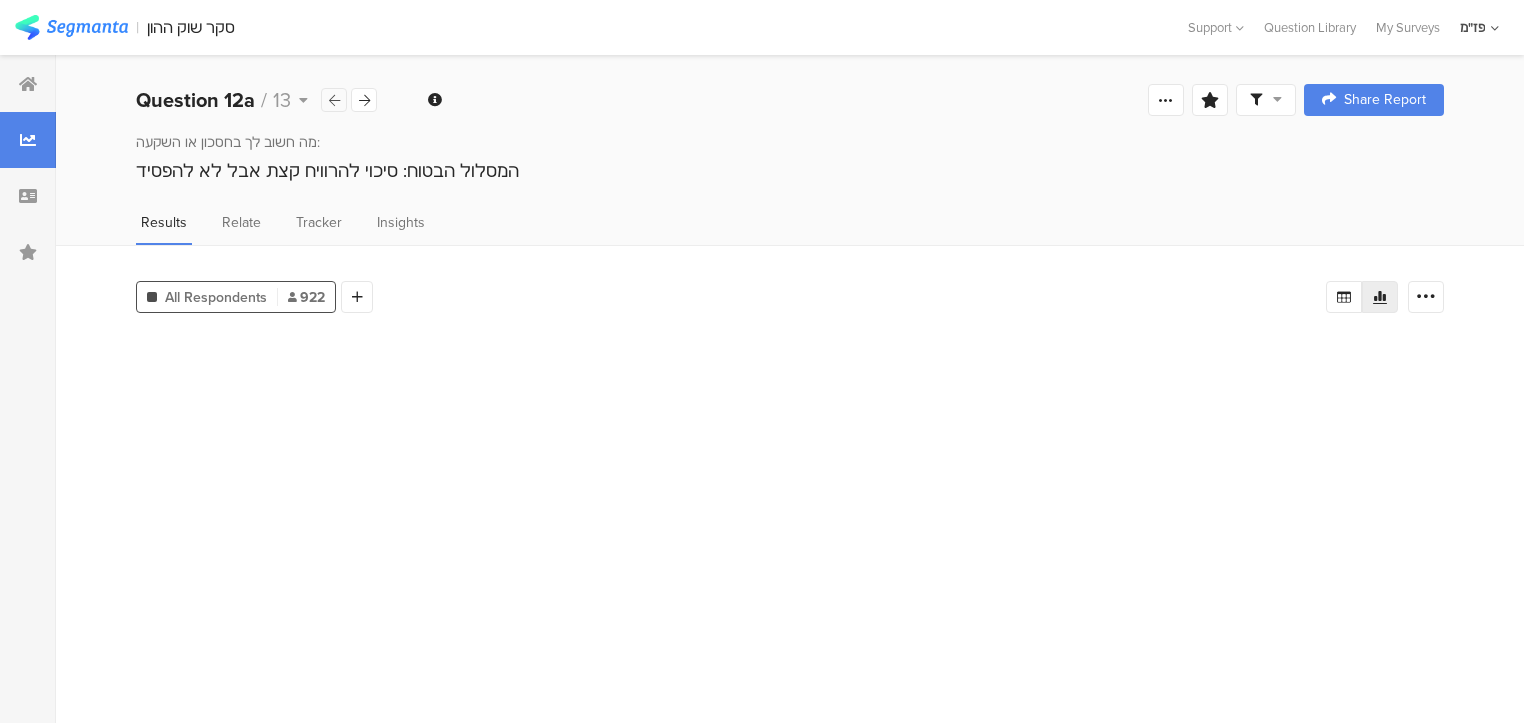 click at bounding box center [334, 100] 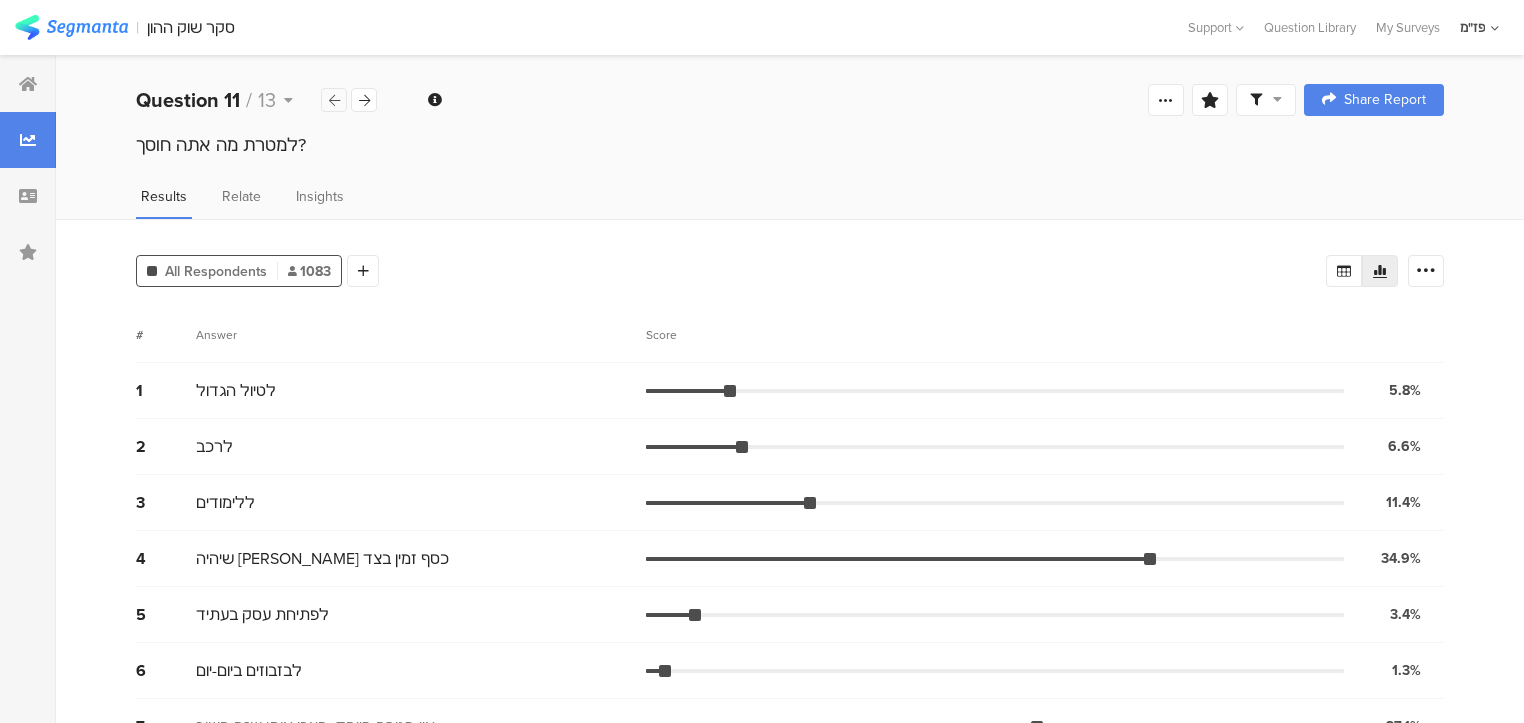 click at bounding box center (334, 100) 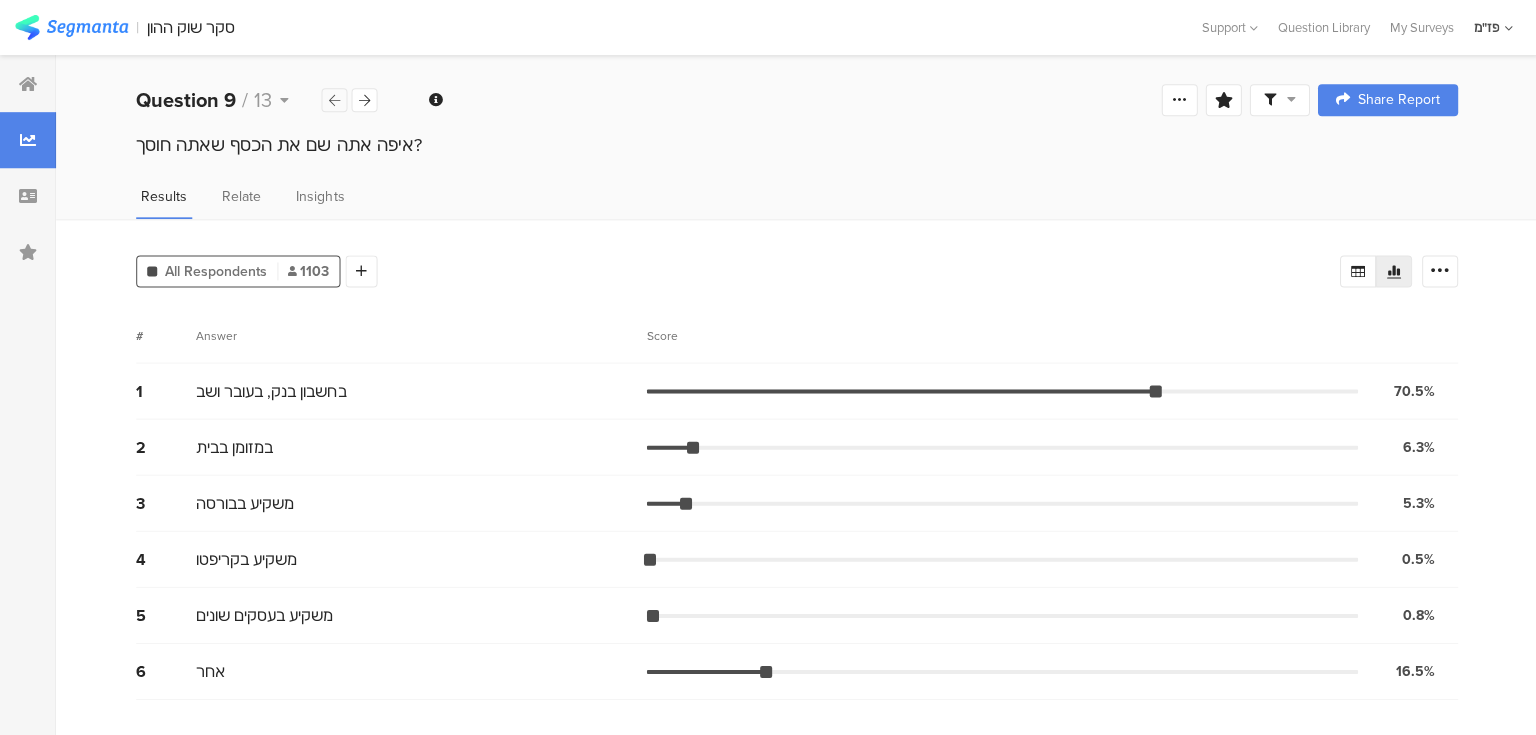click at bounding box center [334, 100] 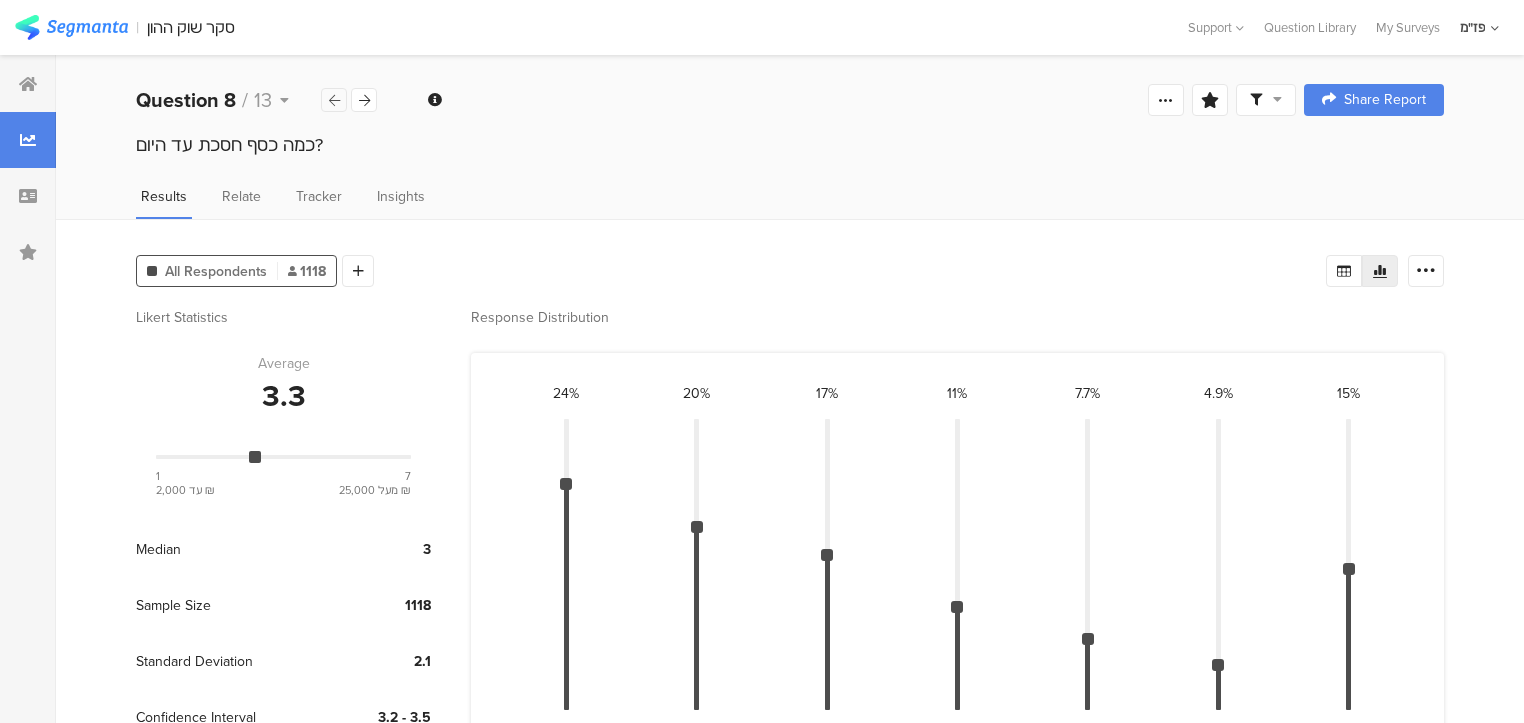 click at bounding box center (334, 100) 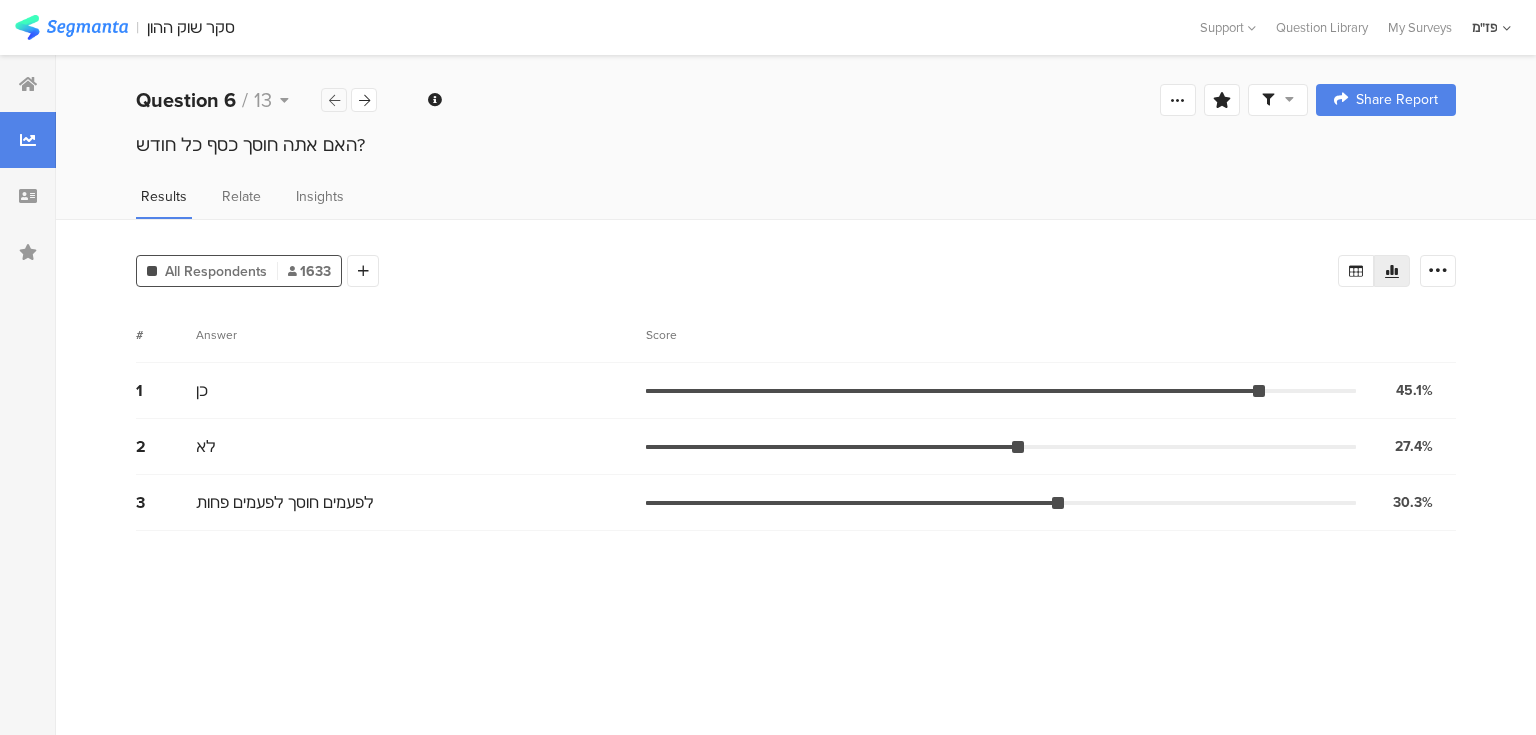 click at bounding box center (334, 100) 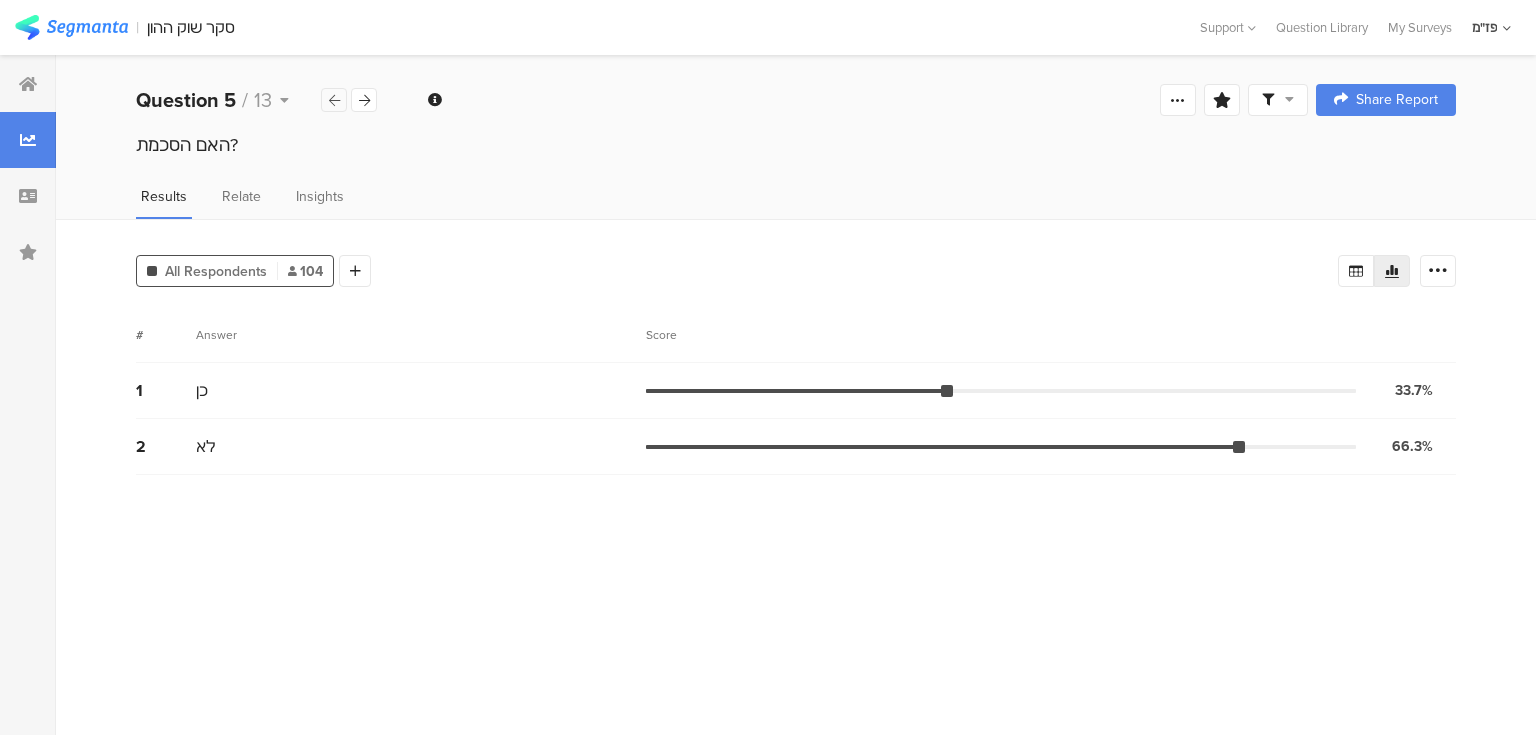 click at bounding box center [334, 100] 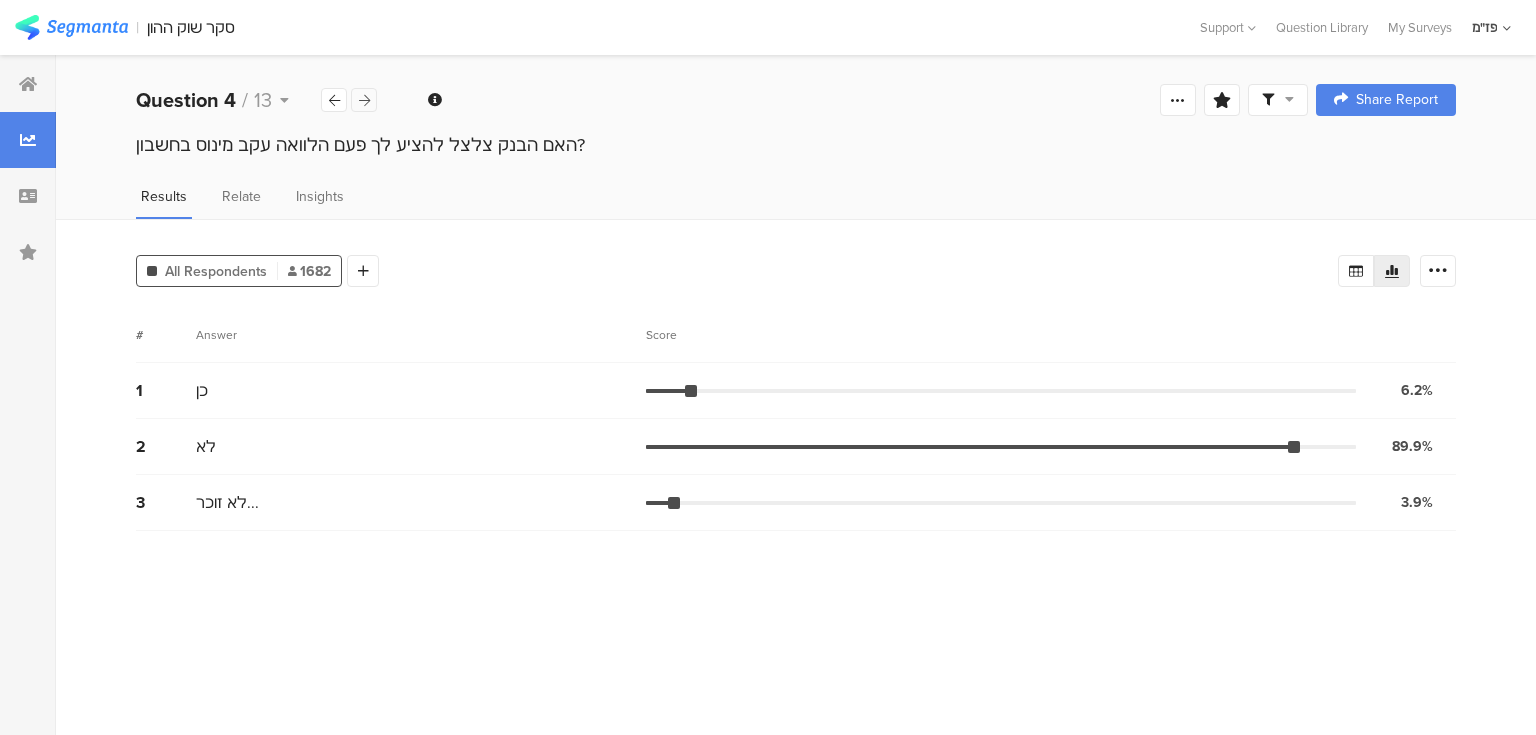 click at bounding box center (364, 100) 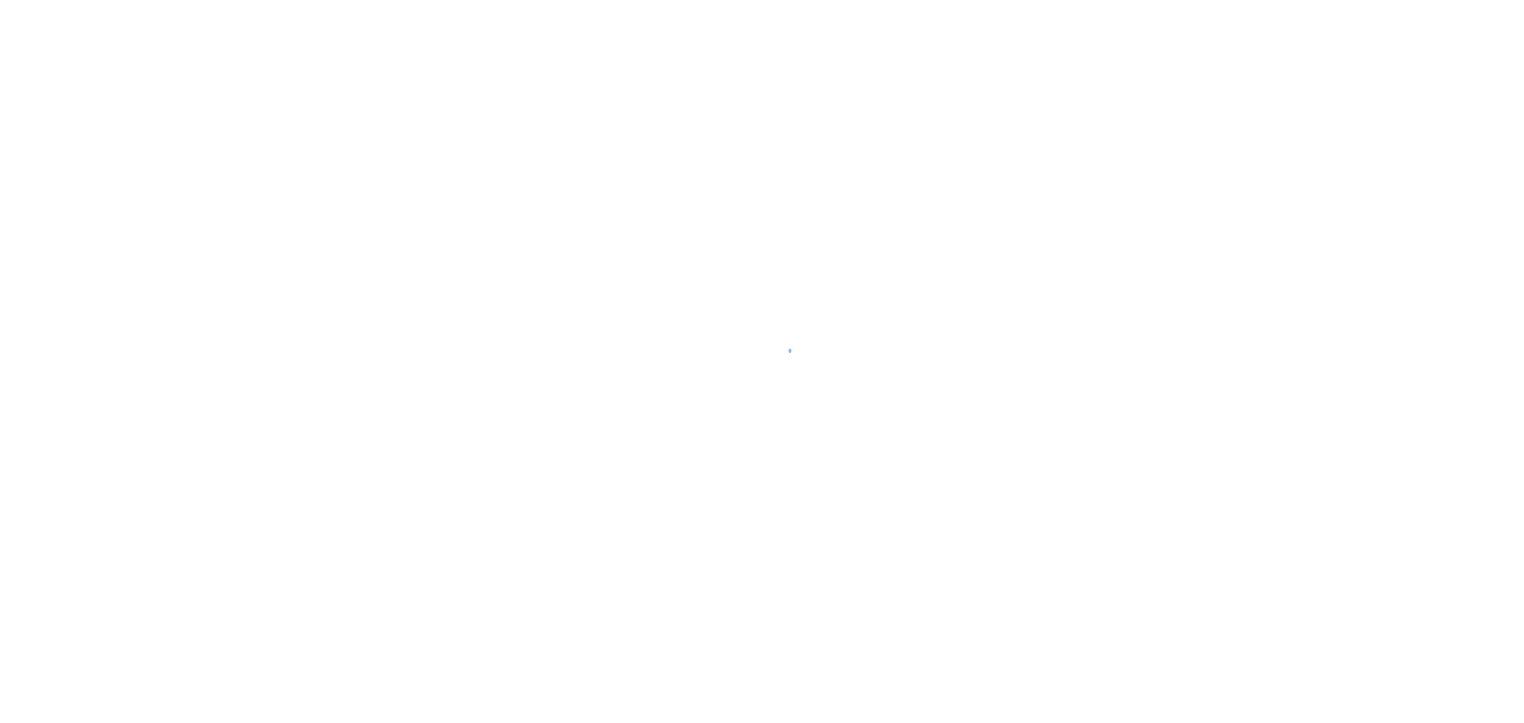 scroll, scrollTop: 0, scrollLeft: 0, axis: both 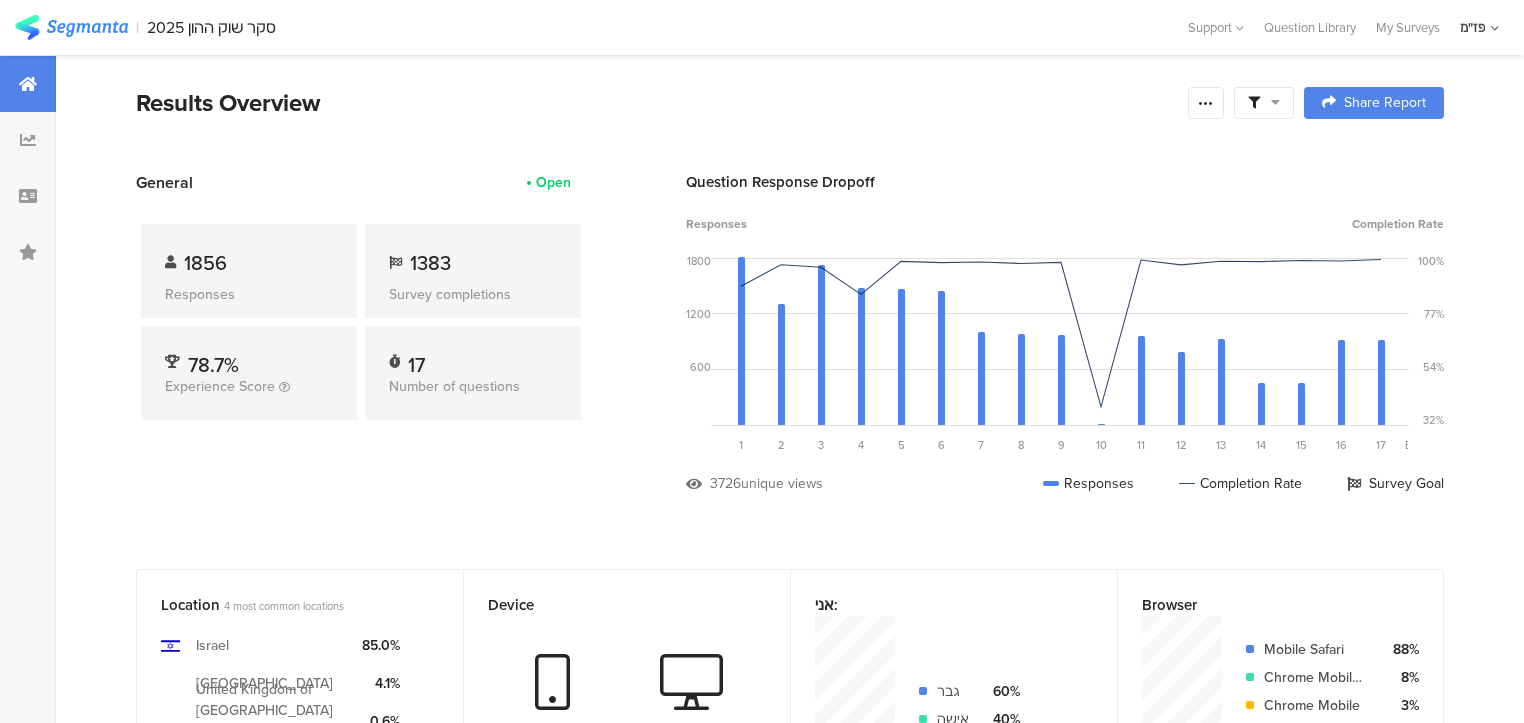 click on "General     Open     1856   Responses     1383   Survey completions     78.7%     Experience Score
17
Number of questions" at bounding box center [361, 347] 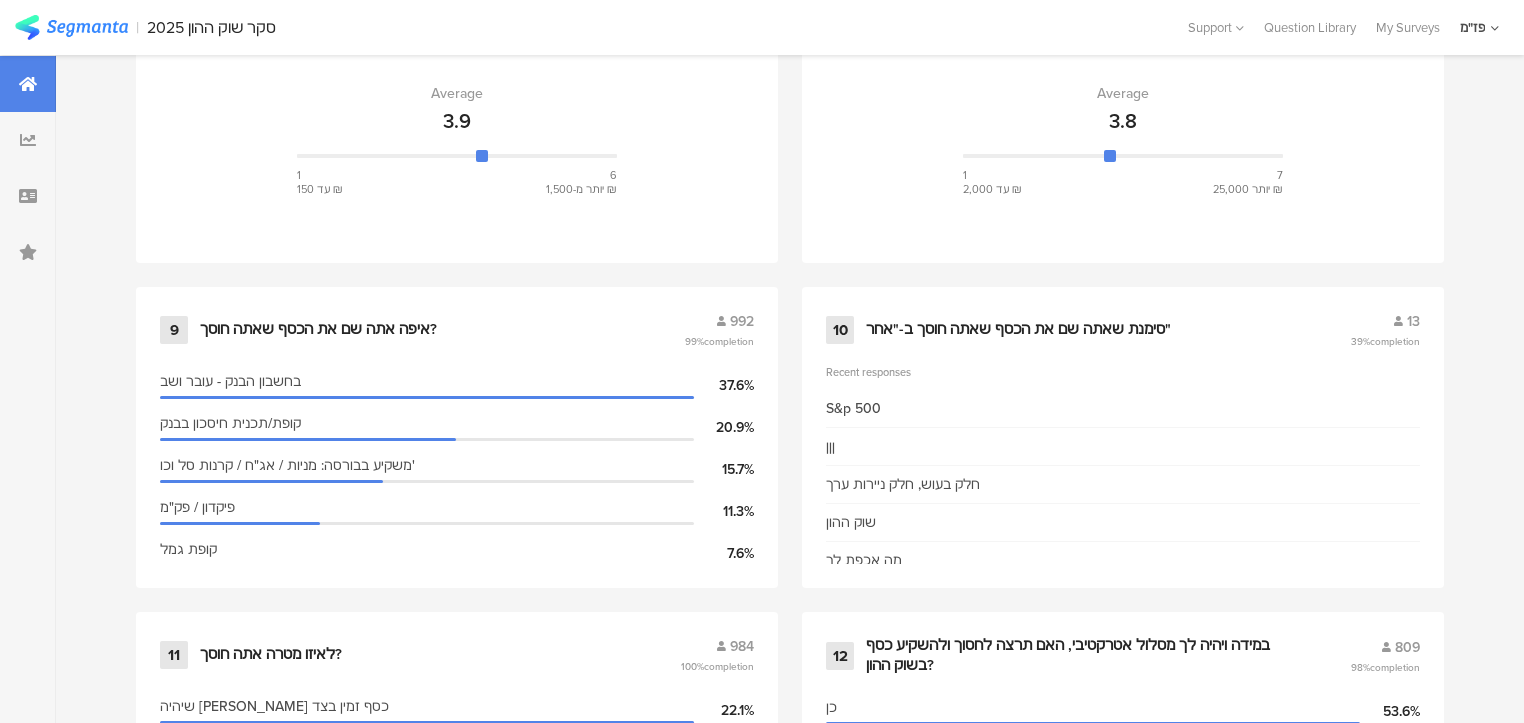 scroll, scrollTop: 2000, scrollLeft: 0, axis: vertical 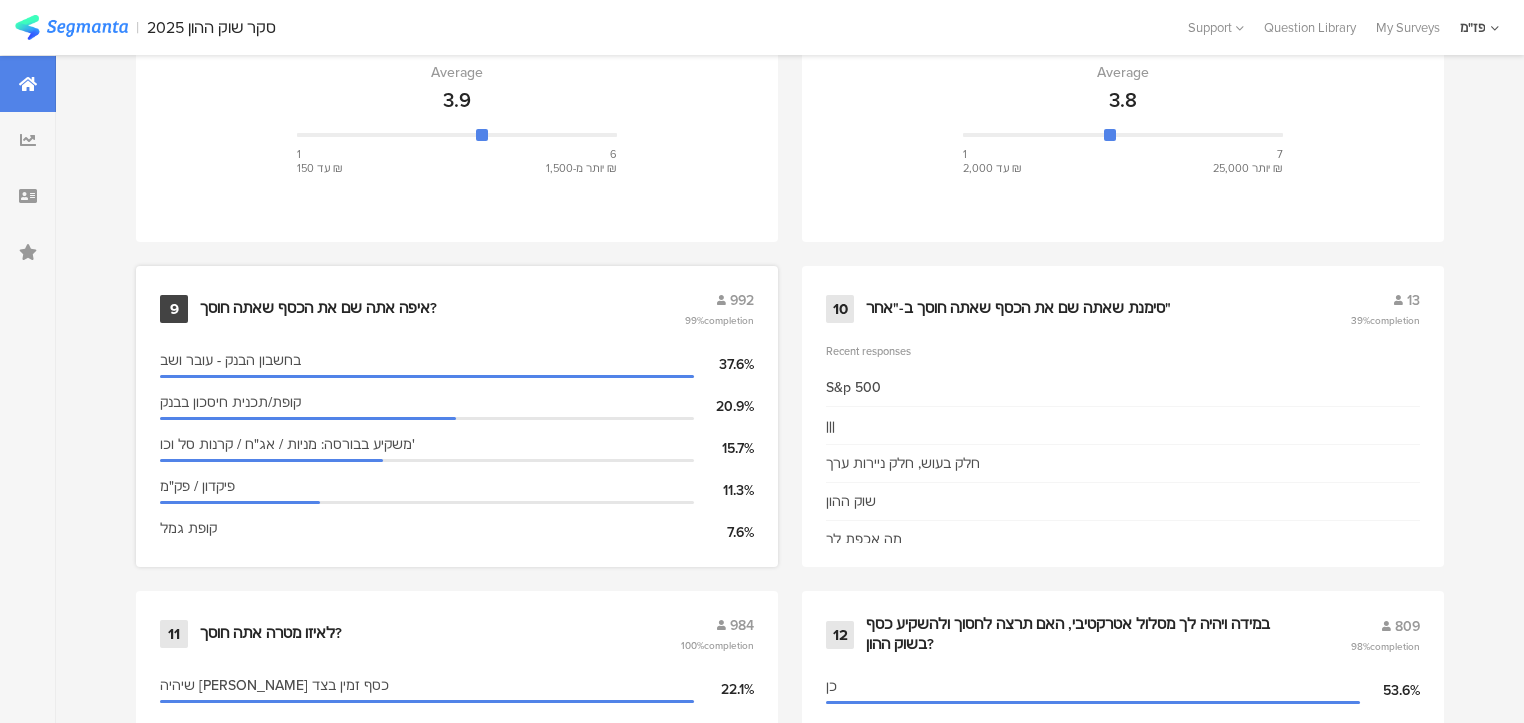 click on "איפה אתה שם את הכסף שאתה חוסך?" at bounding box center [318, 309] 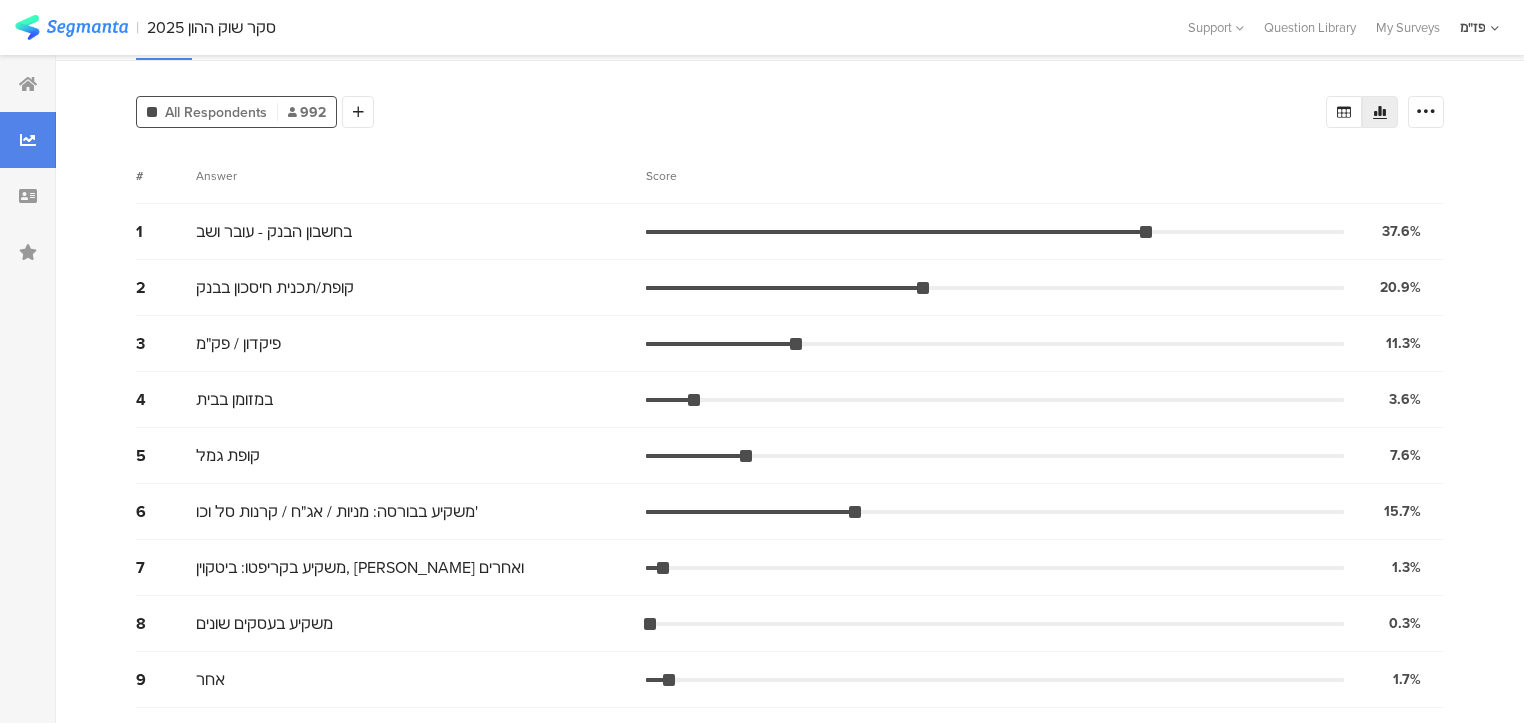 scroll, scrollTop: 0, scrollLeft: 0, axis: both 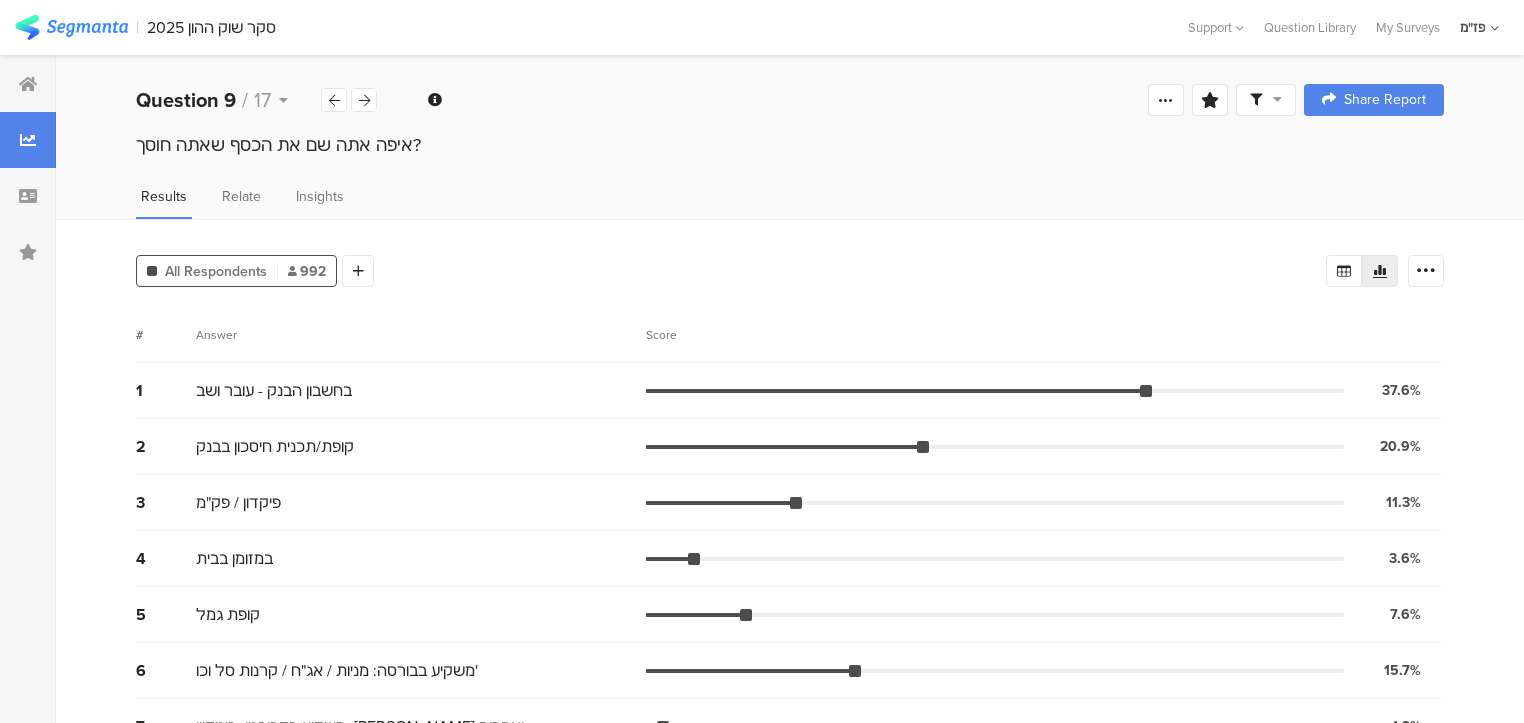 click on "Score" at bounding box center [667, 335] 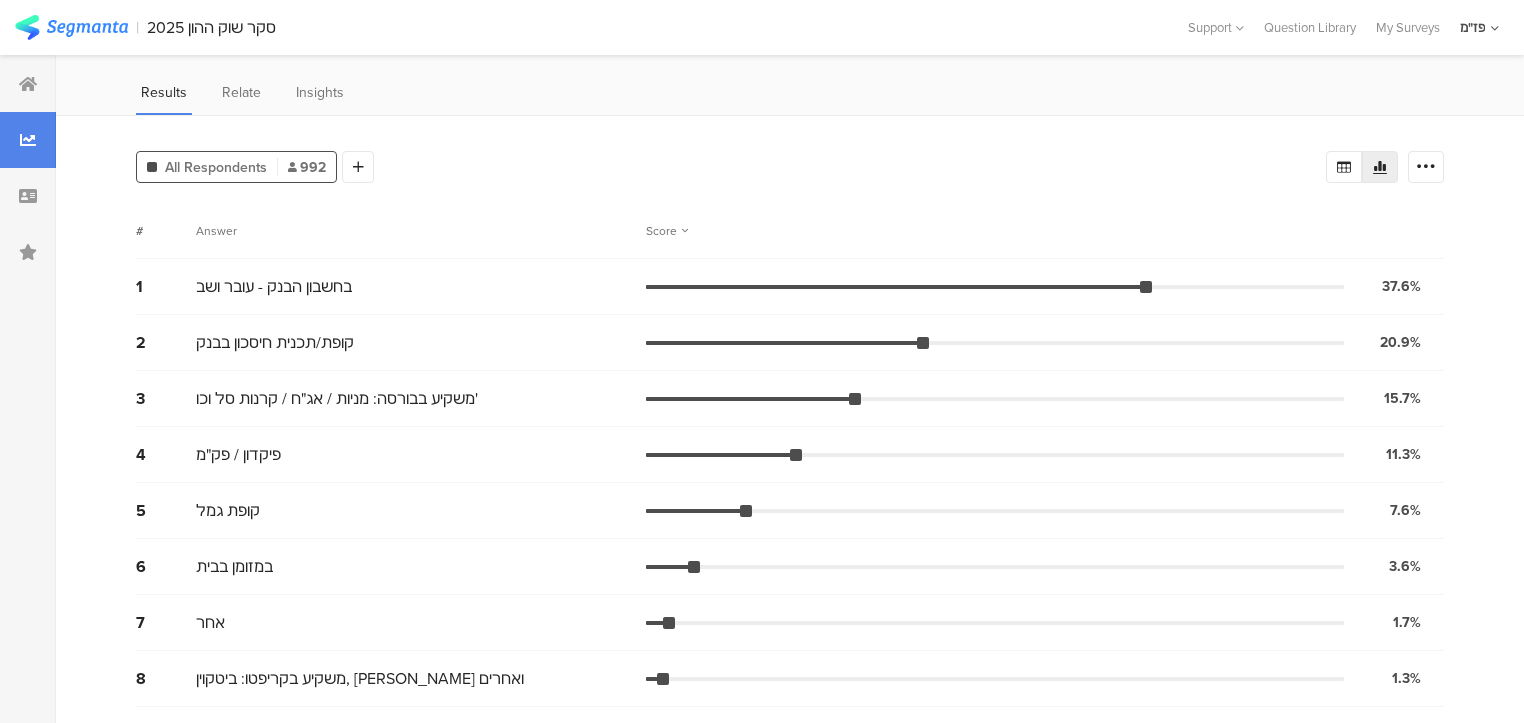 scroll, scrollTop: 76, scrollLeft: 0, axis: vertical 